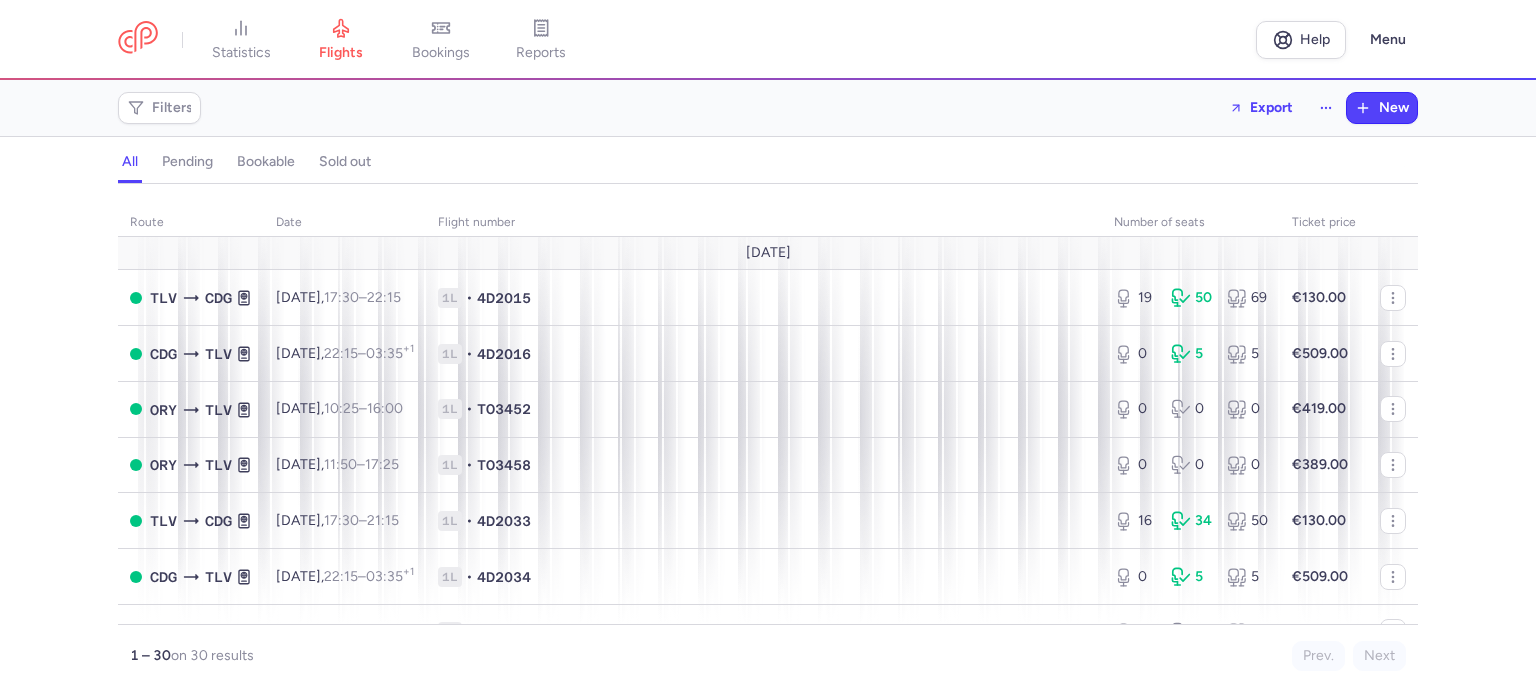 scroll, scrollTop: 0, scrollLeft: 0, axis: both 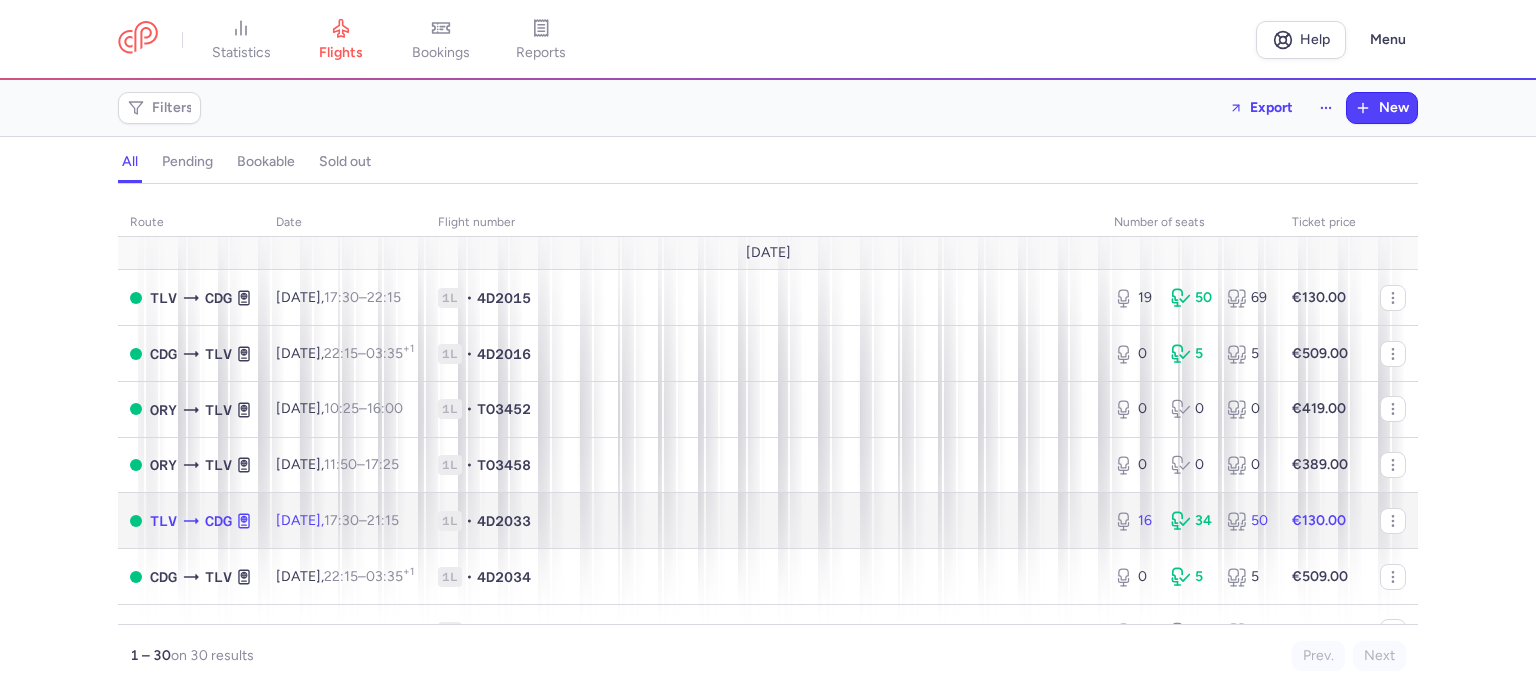 click on "1L • 4D2033" at bounding box center (764, 521) 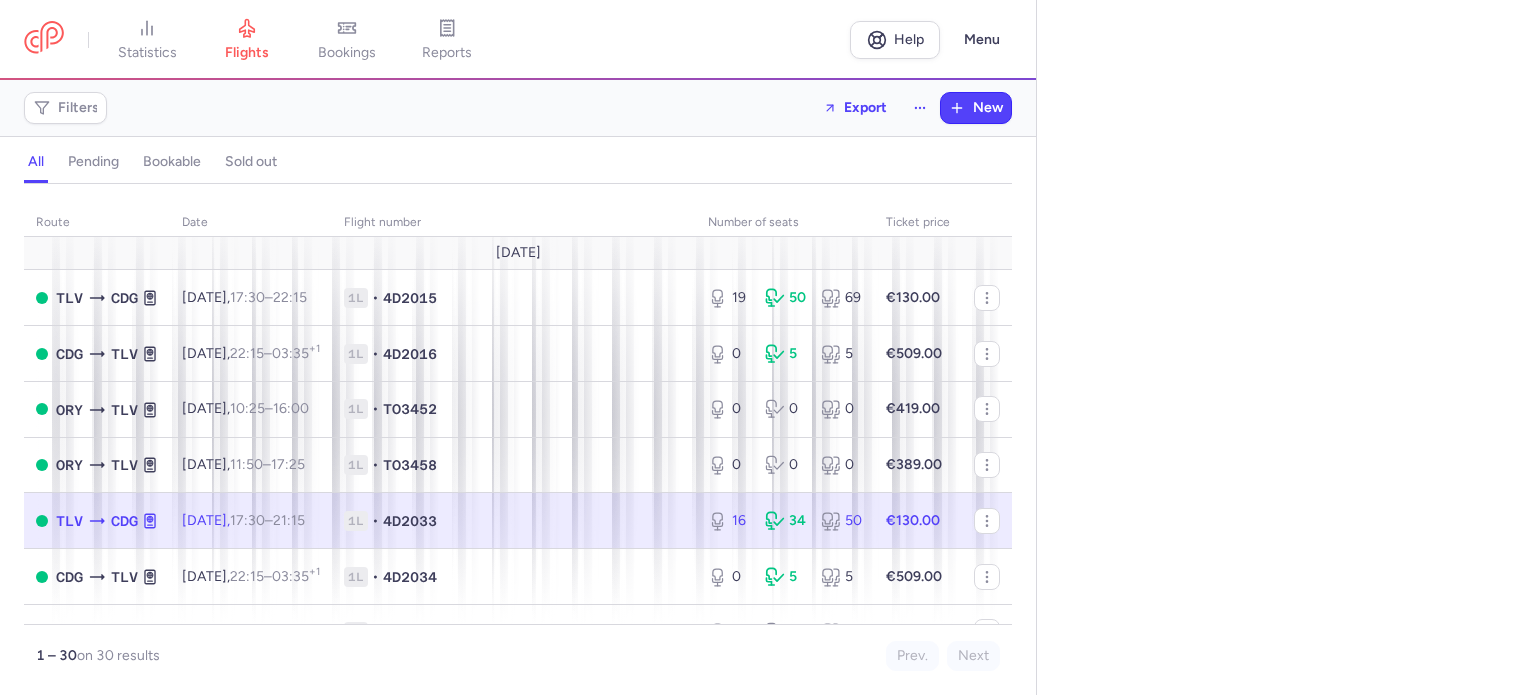 click on "1L • 4D2033" at bounding box center [514, 521] 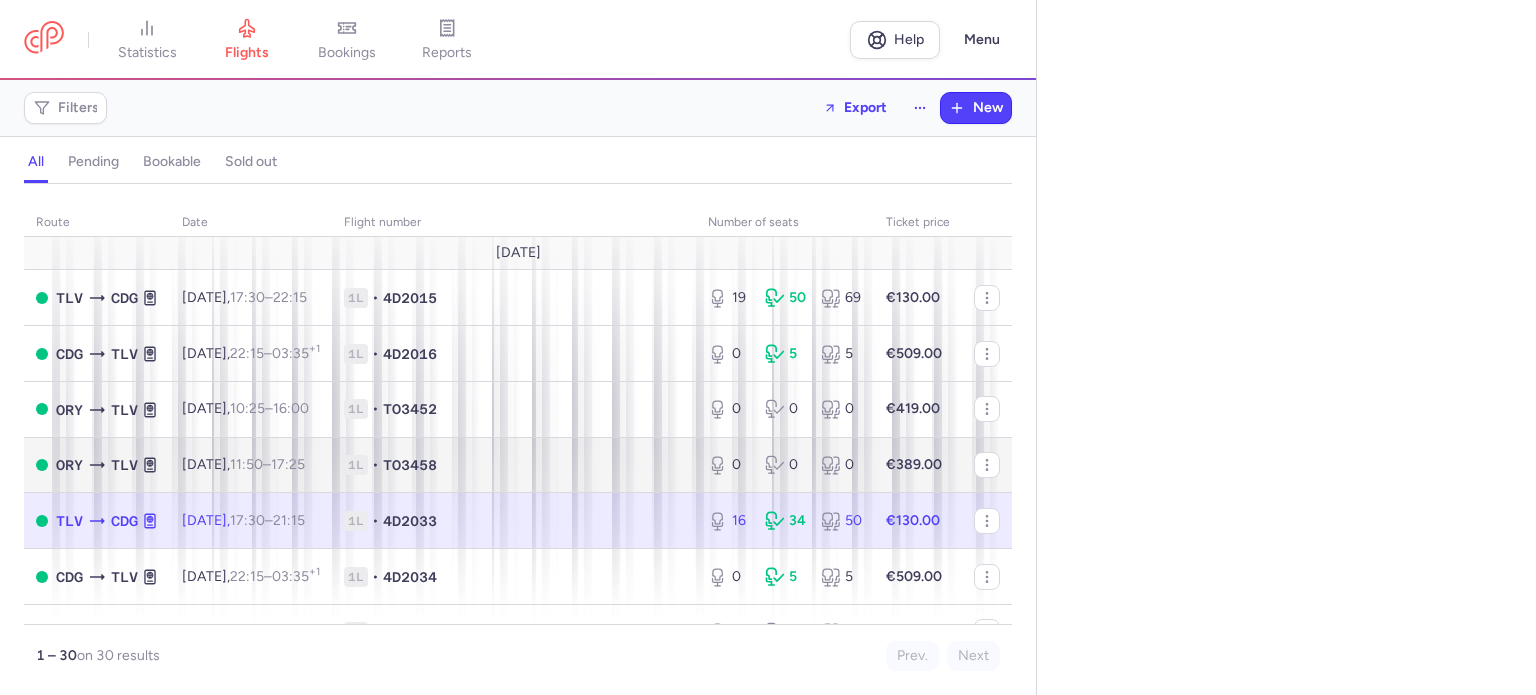 select on "hours" 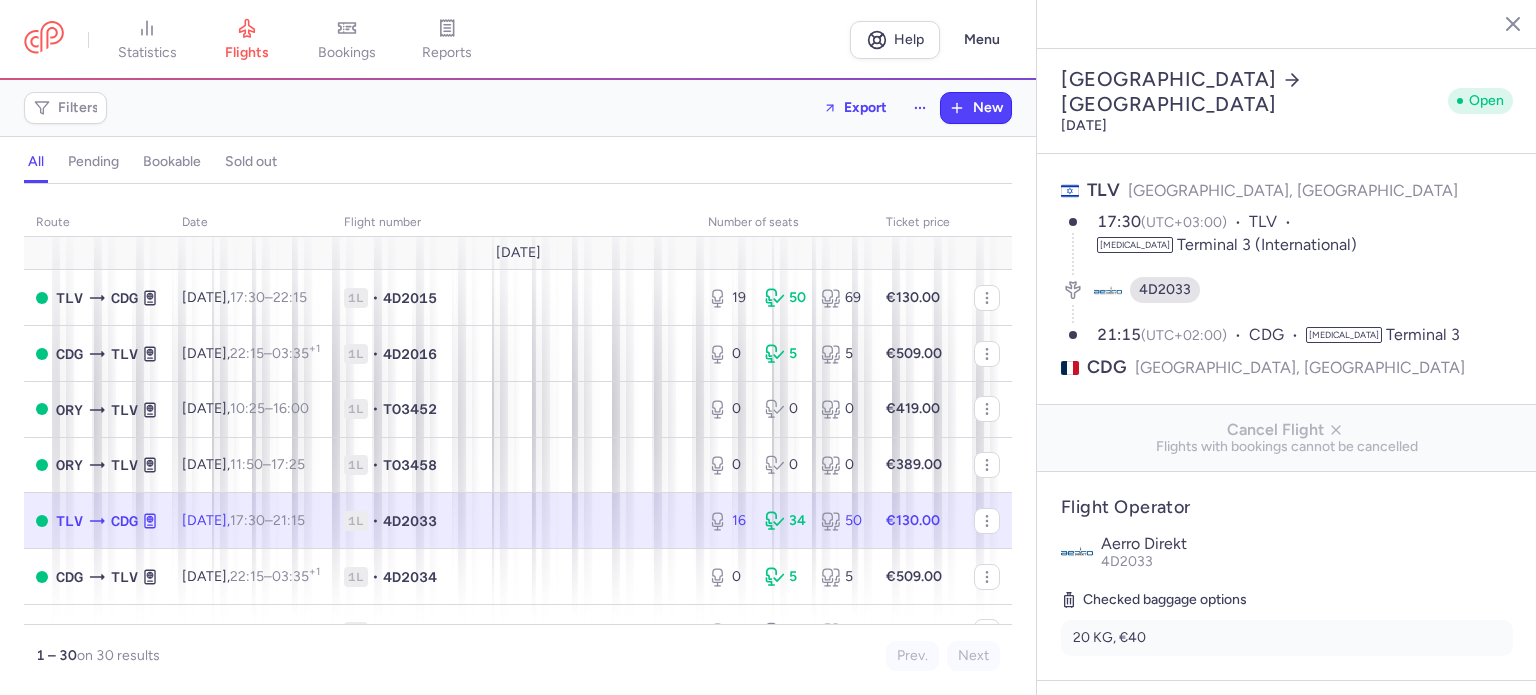 scroll, scrollTop: 400, scrollLeft: 0, axis: vertical 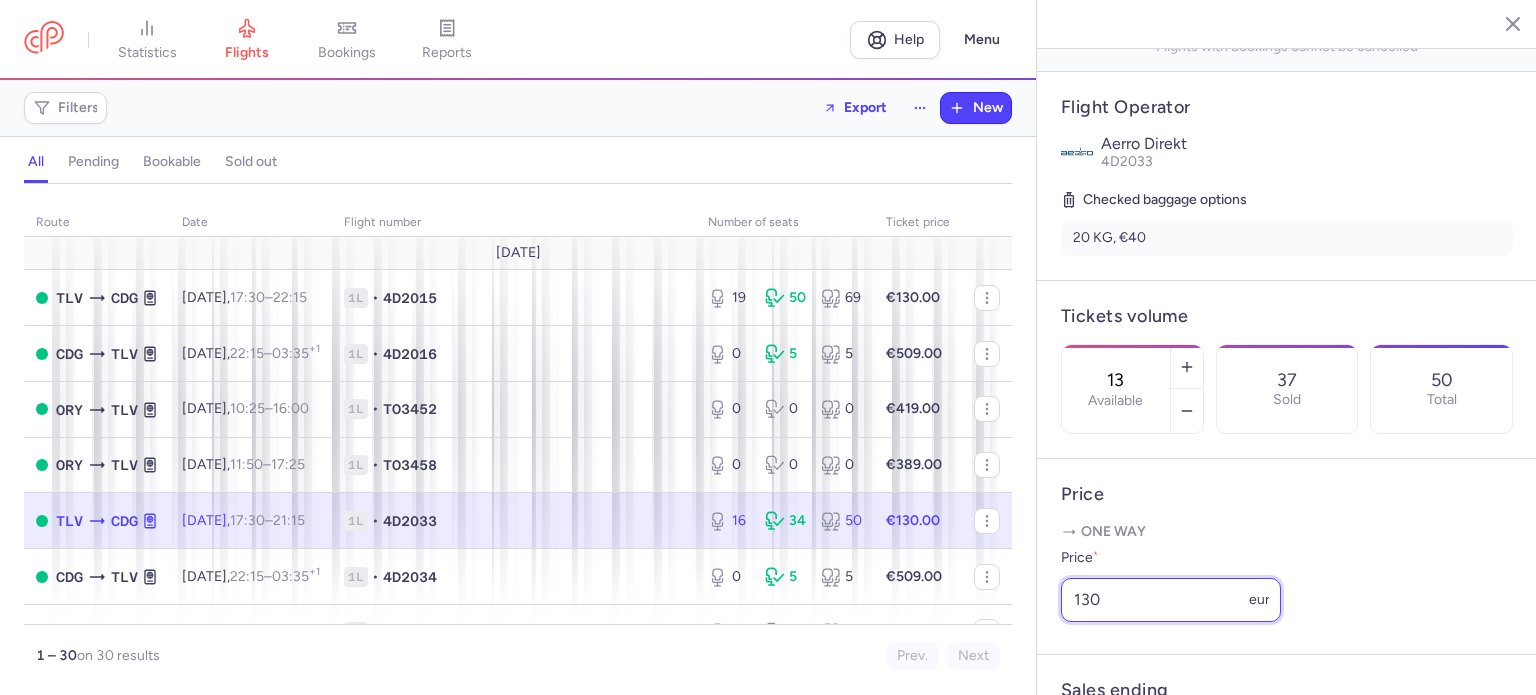 drag, startPoint x: 1102, startPoint y: 631, endPoint x: 1018, endPoint y: 632, distance: 84.00595 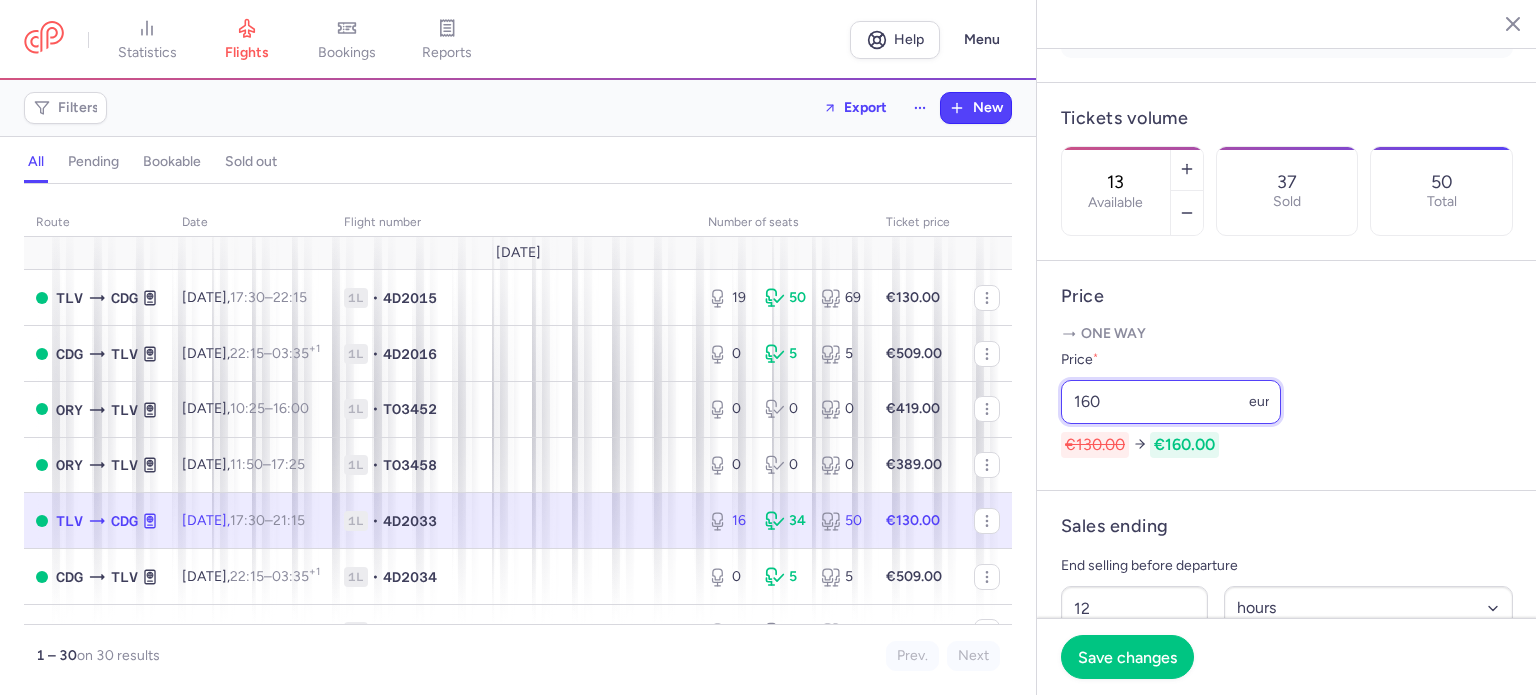 scroll, scrollTop: 600, scrollLeft: 0, axis: vertical 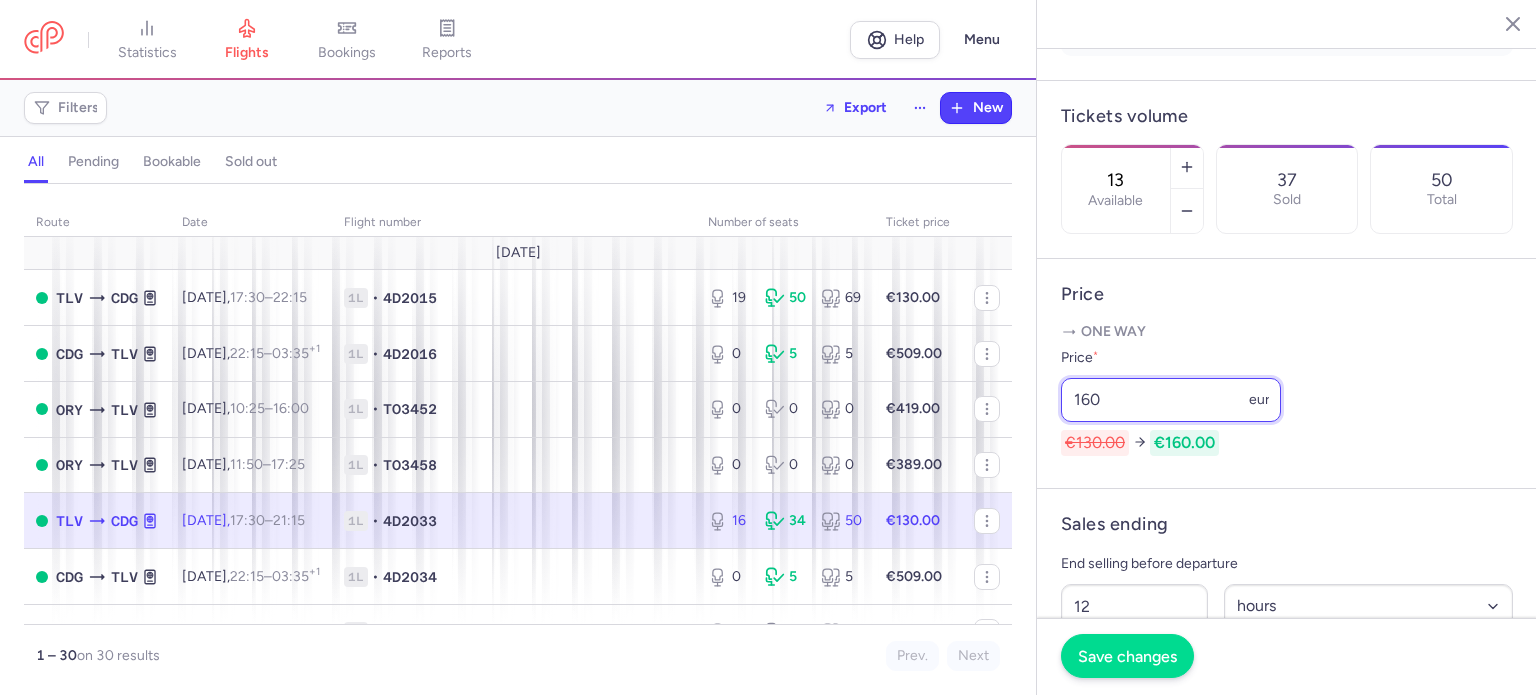 type on "160" 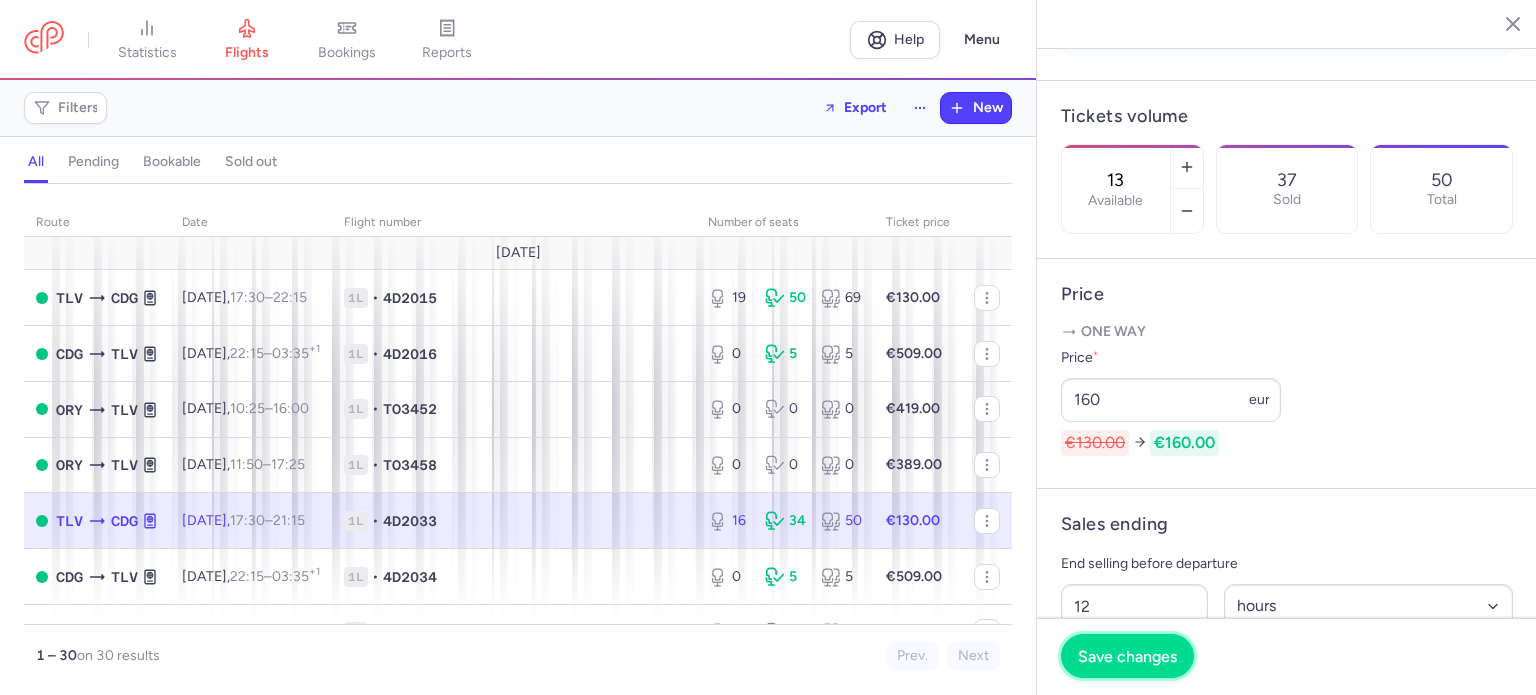 click on "Save changes" at bounding box center [1127, 656] 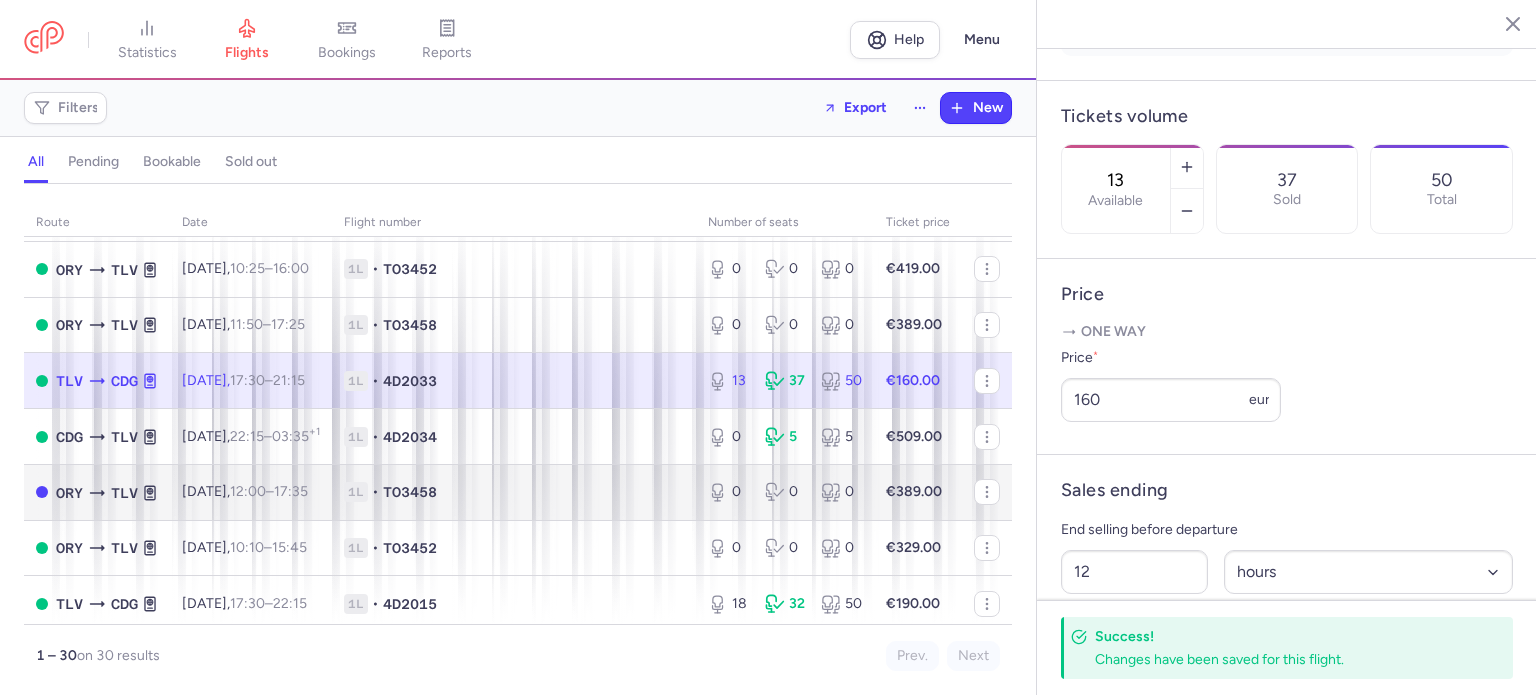 scroll, scrollTop: 200, scrollLeft: 0, axis: vertical 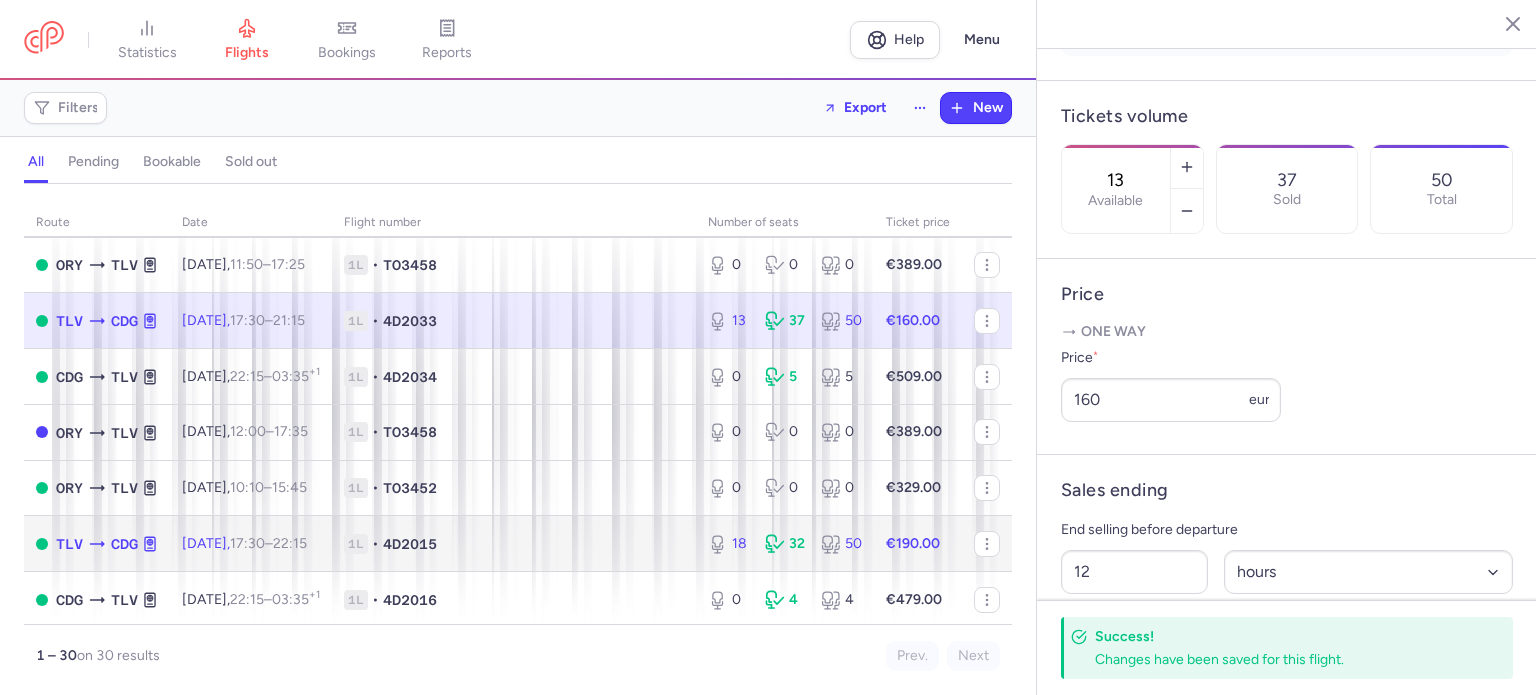 click on "1L • 4D2015" at bounding box center [514, 544] 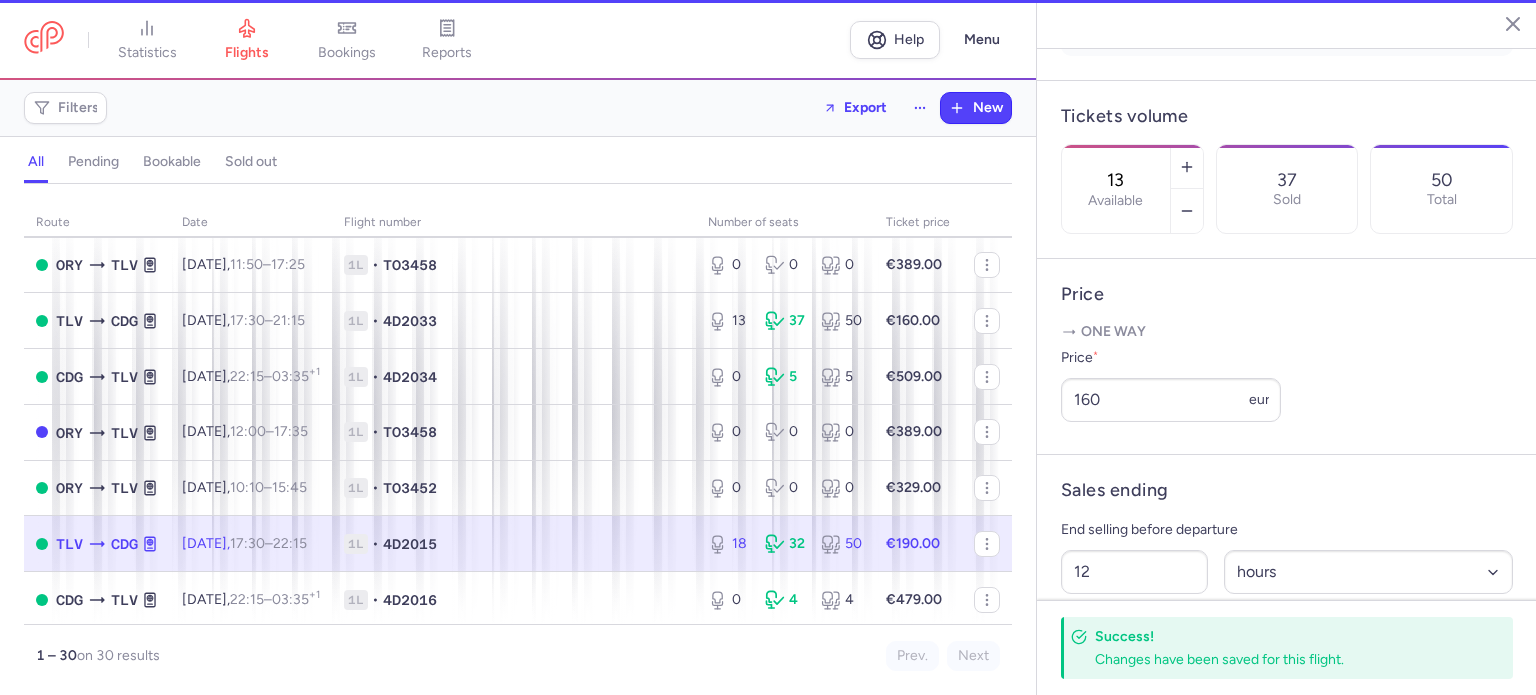type on "18" 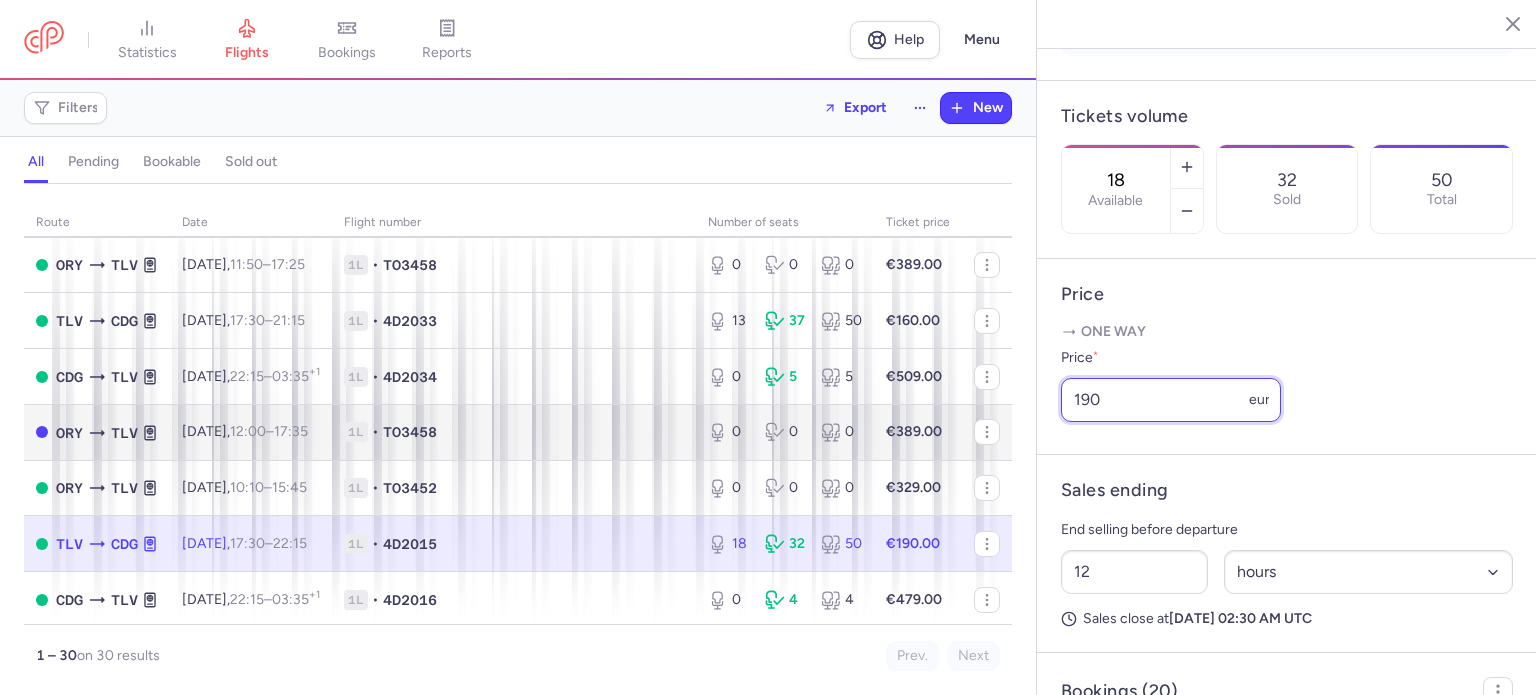 drag, startPoint x: 1108, startPoint y: 428, endPoint x: 904, endPoint y: 439, distance: 204.29636 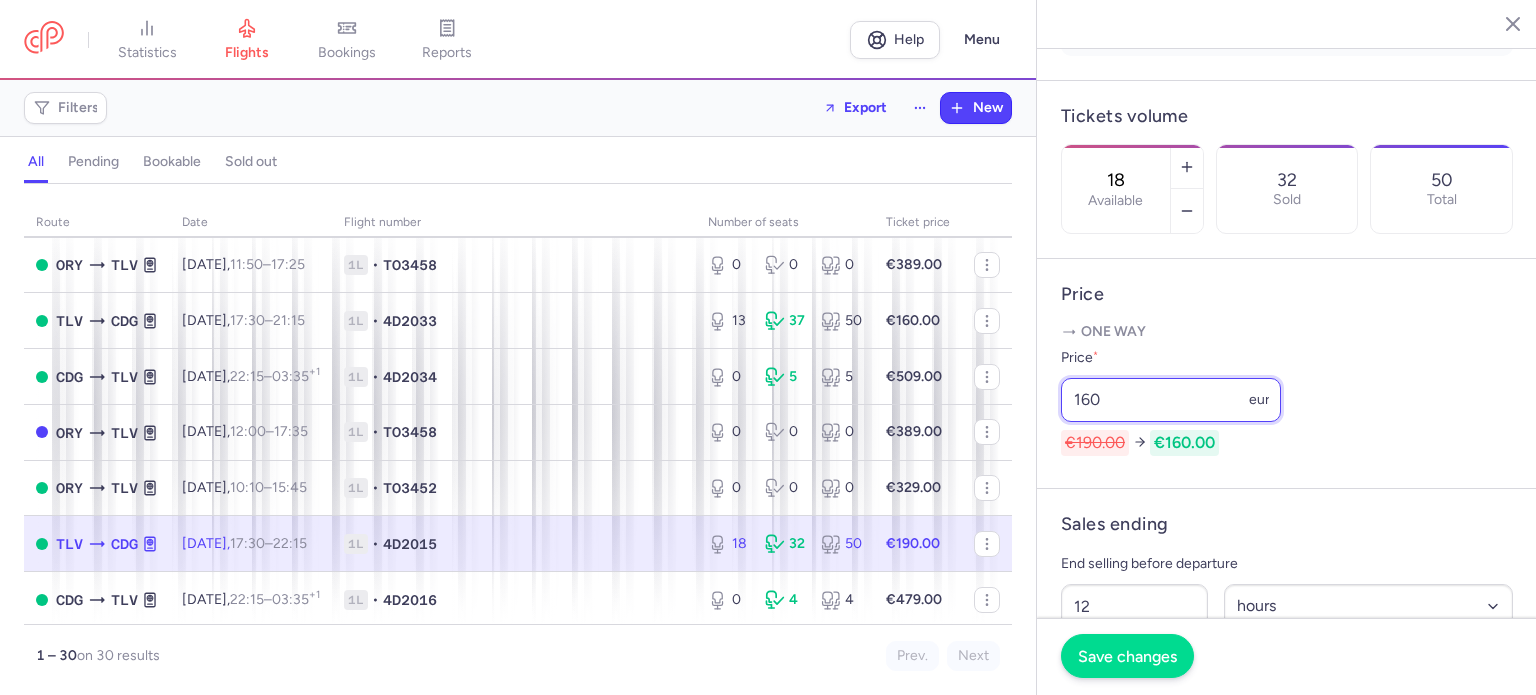 type on "160" 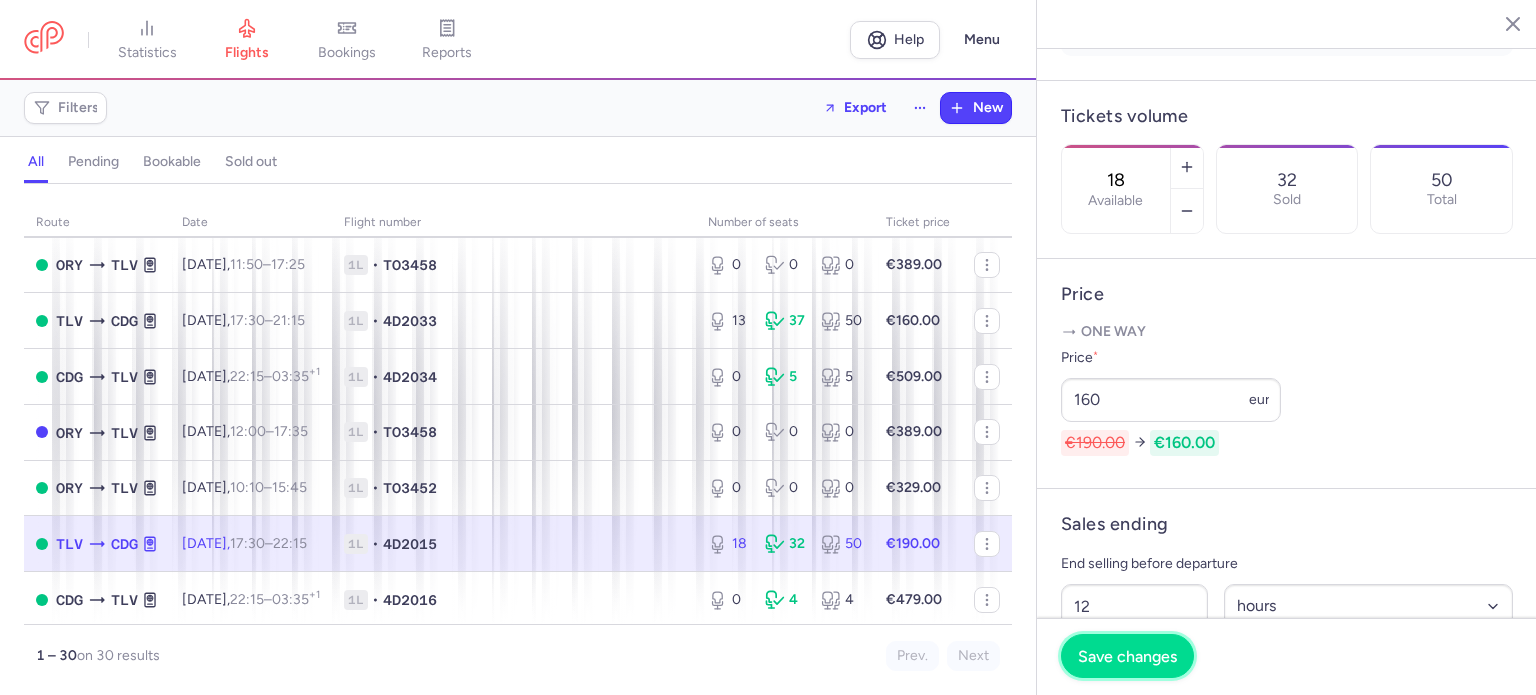 click on "Save changes" at bounding box center [1127, 656] 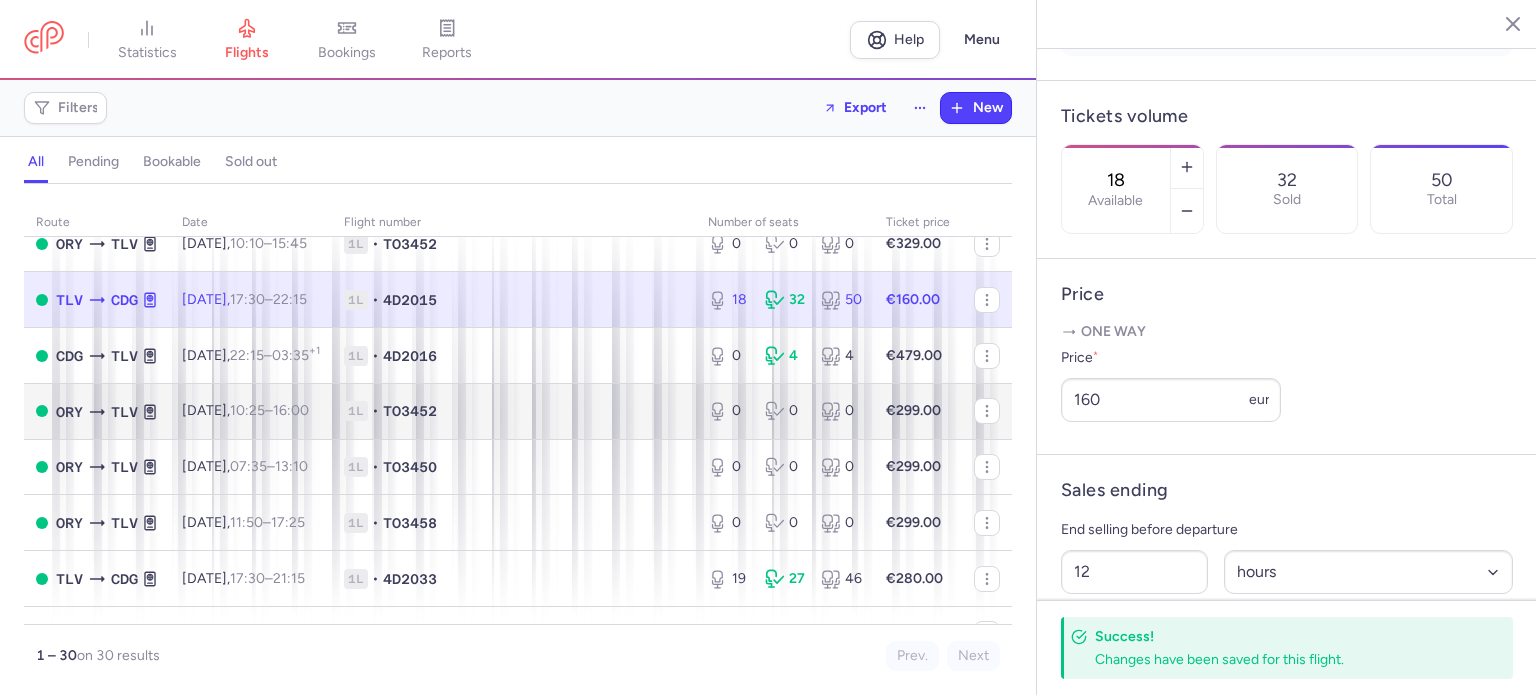 scroll, scrollTop: 500, scrollLeft: 0, axis: vertical 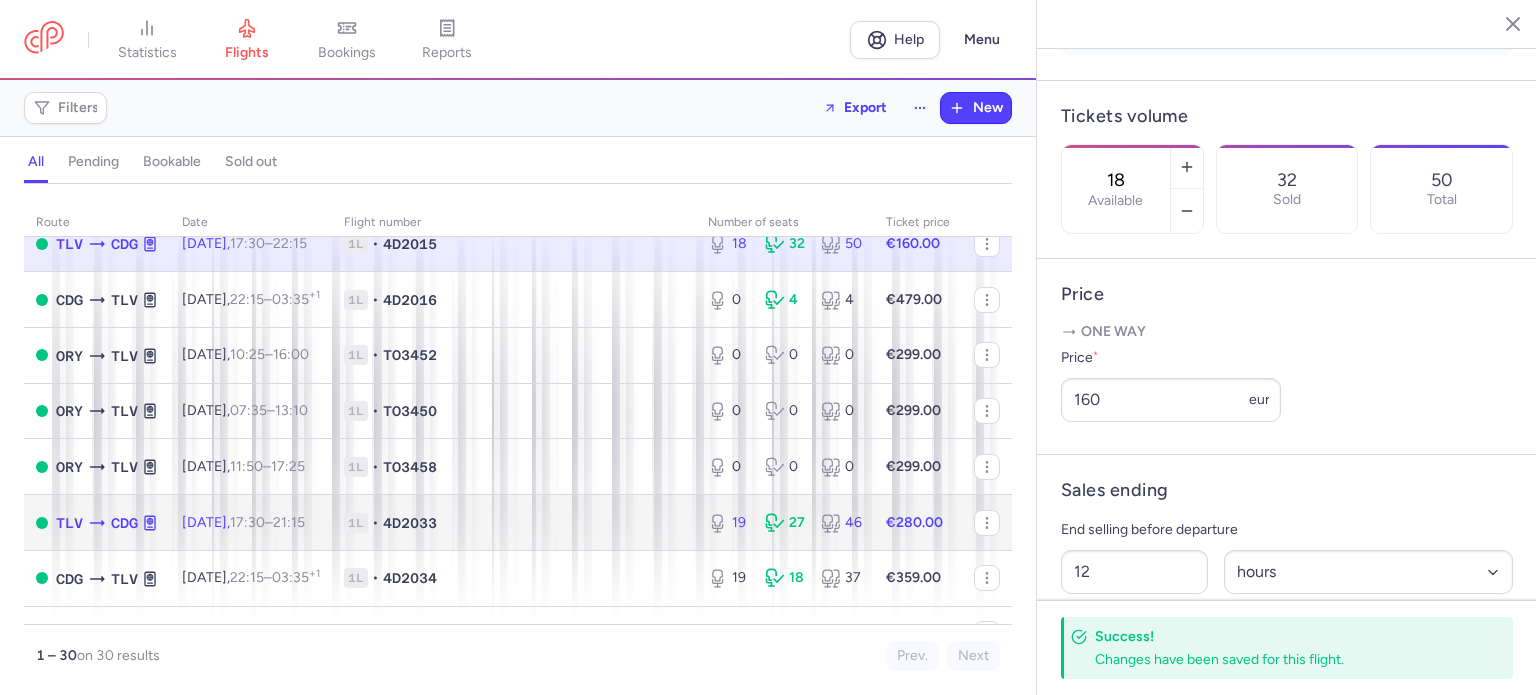 click on "1L • 4D2033" at bounding box center (514, 523) 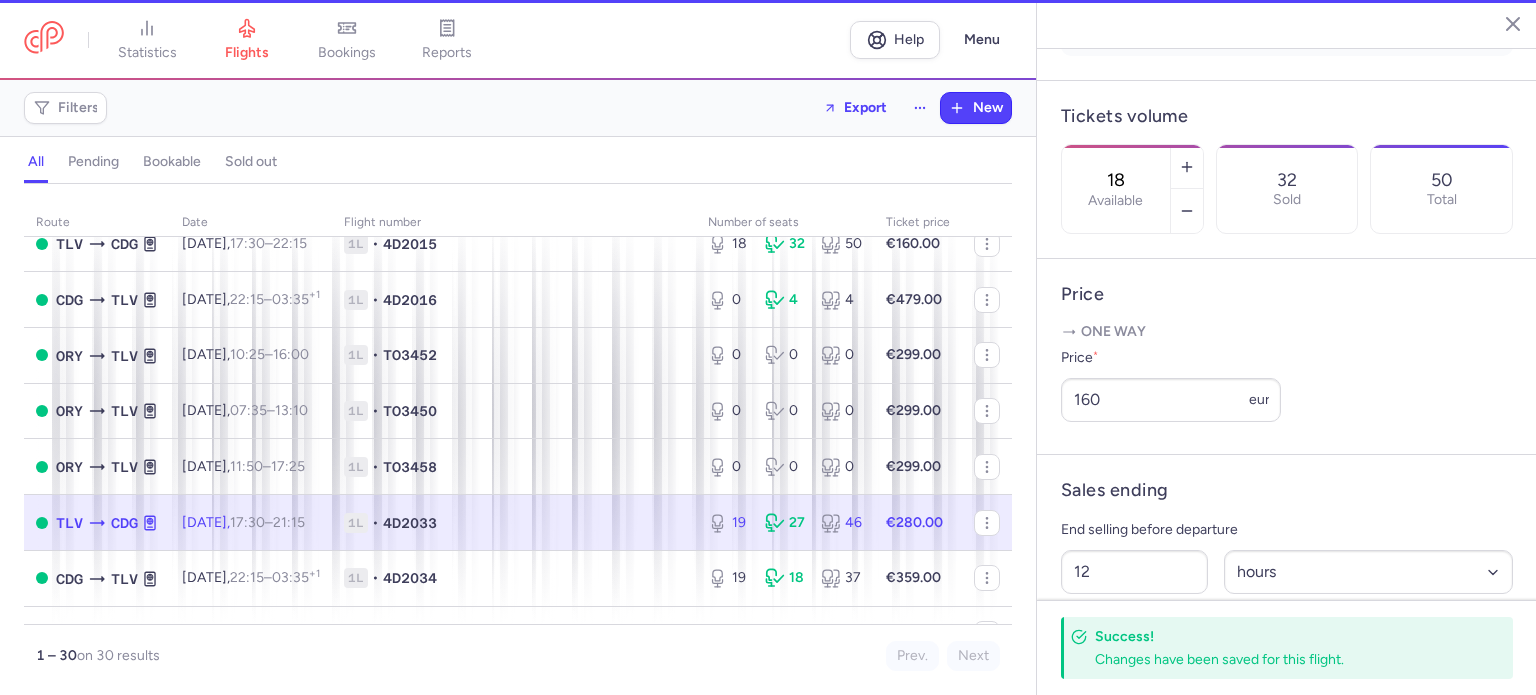 type on "19" 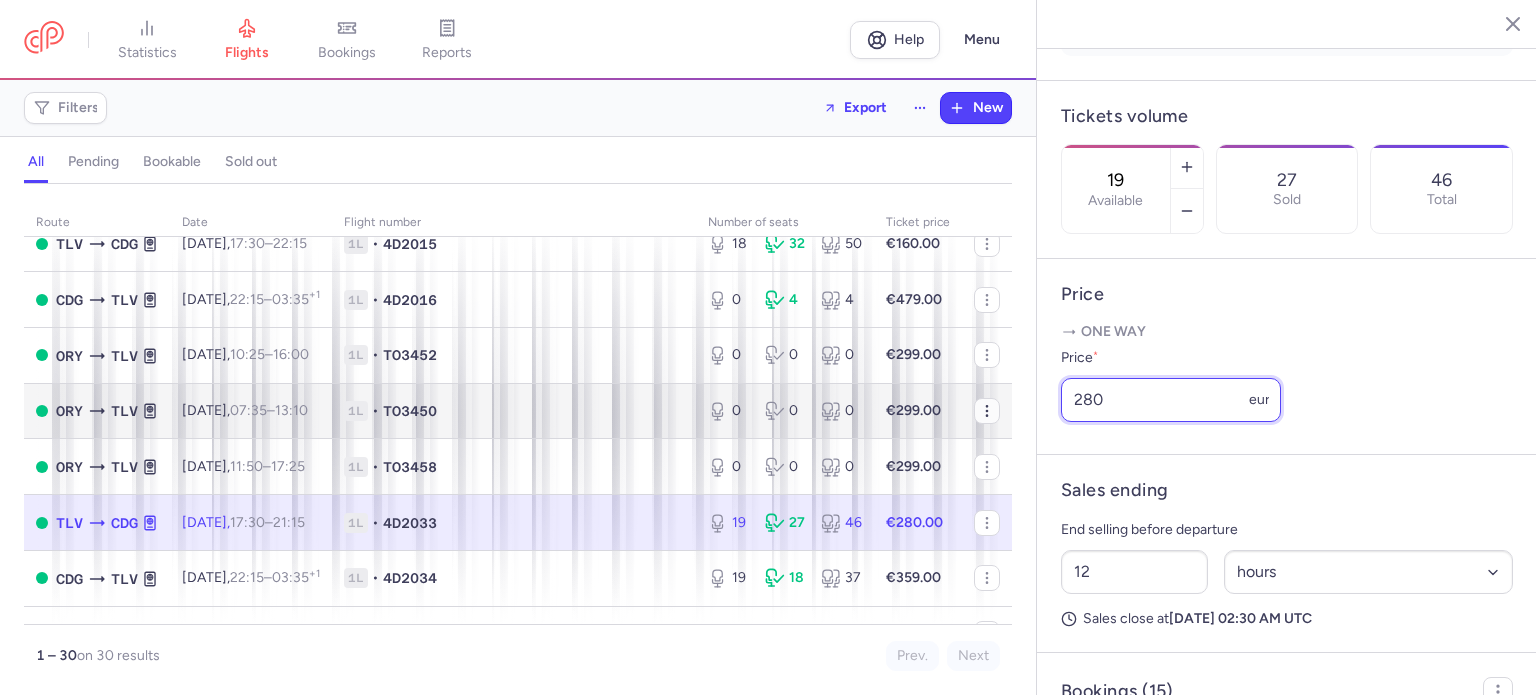 drag, startPoint x: 1116, startPoint y: 433, endPoint x: 966, endPoint y: 439, distance: 150.11995 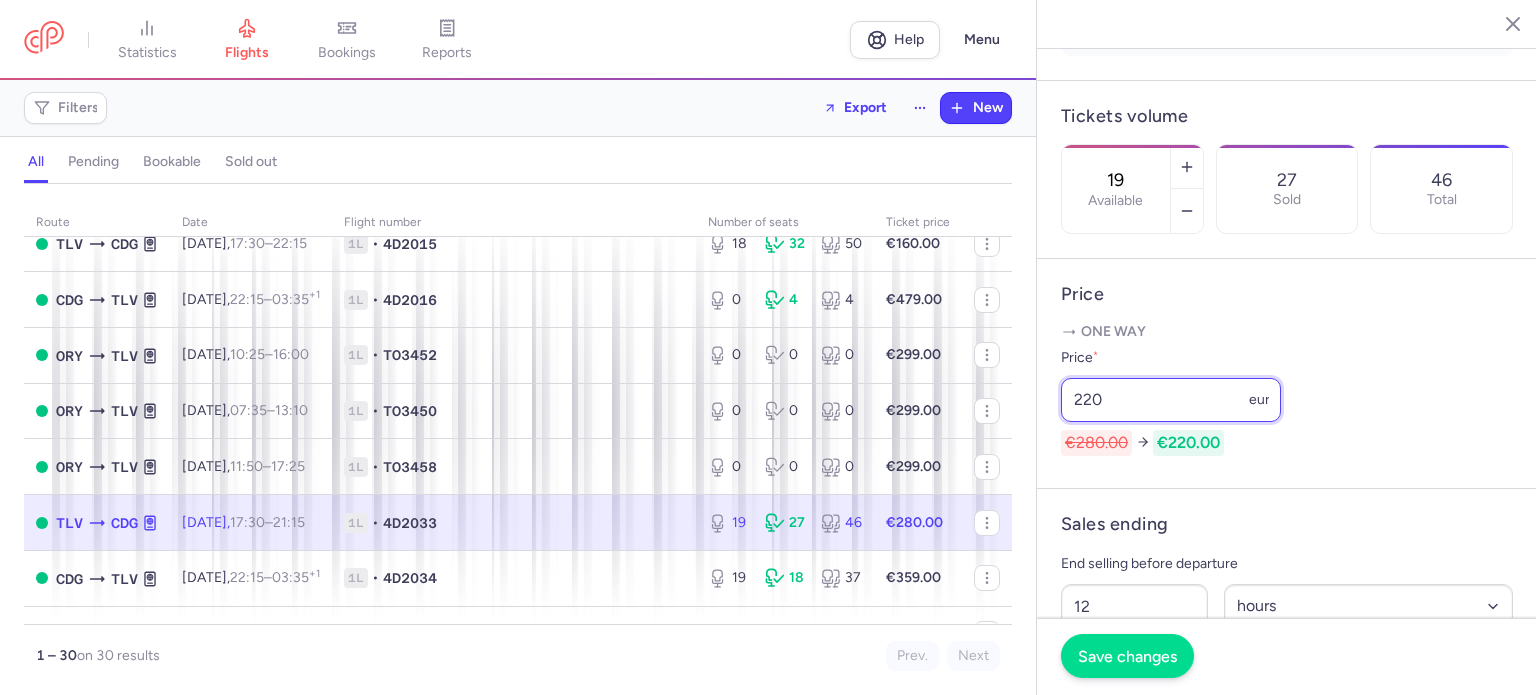 type on "220" 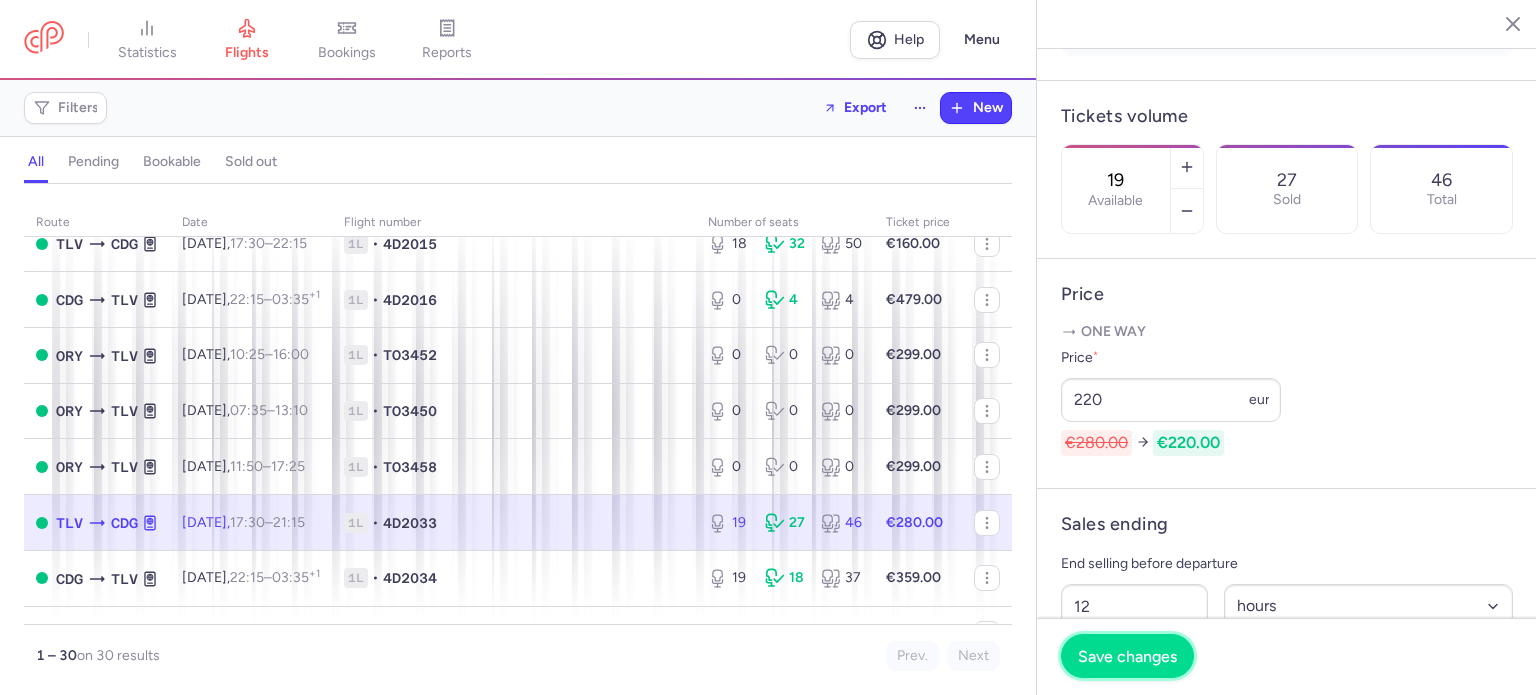 click on "Save changes" at bounding box center (1127, 656) 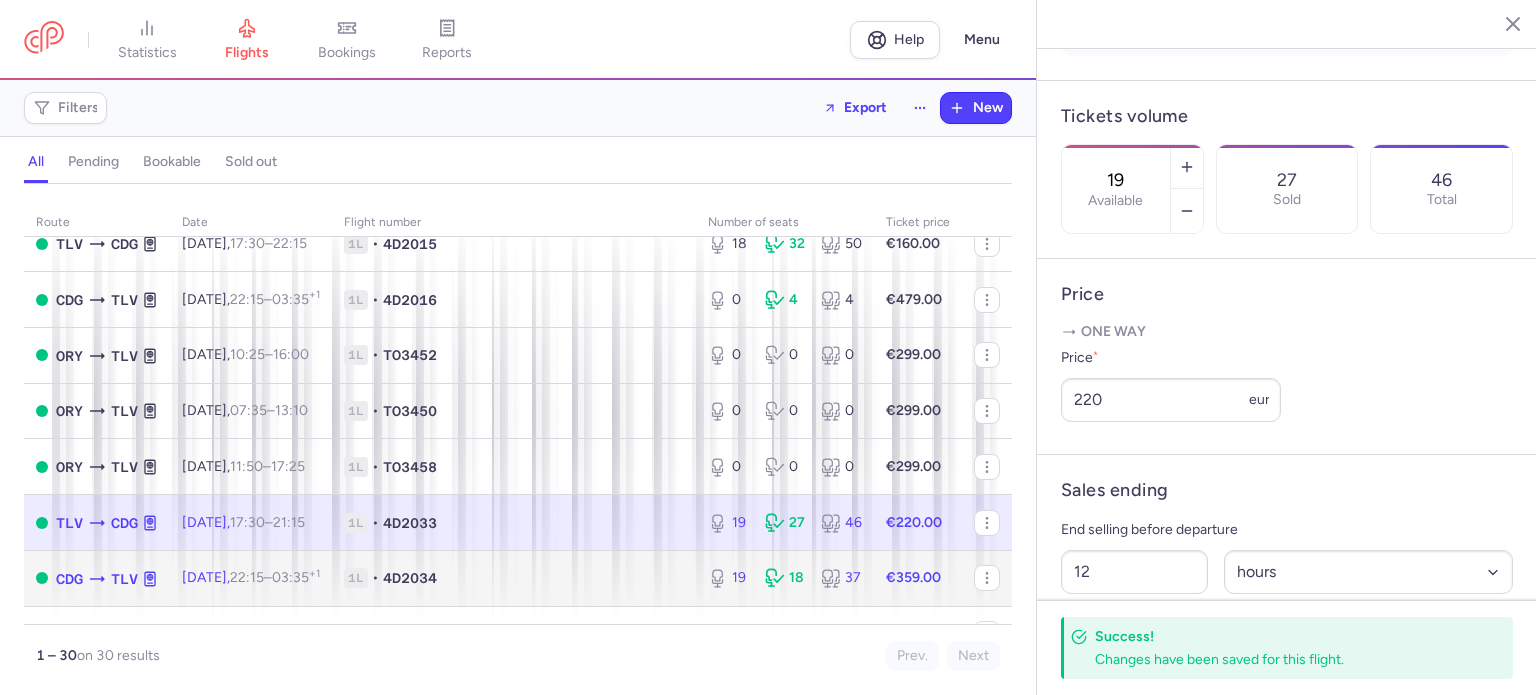 click on "1L • 4D2034" at bounding box center [514, 578] 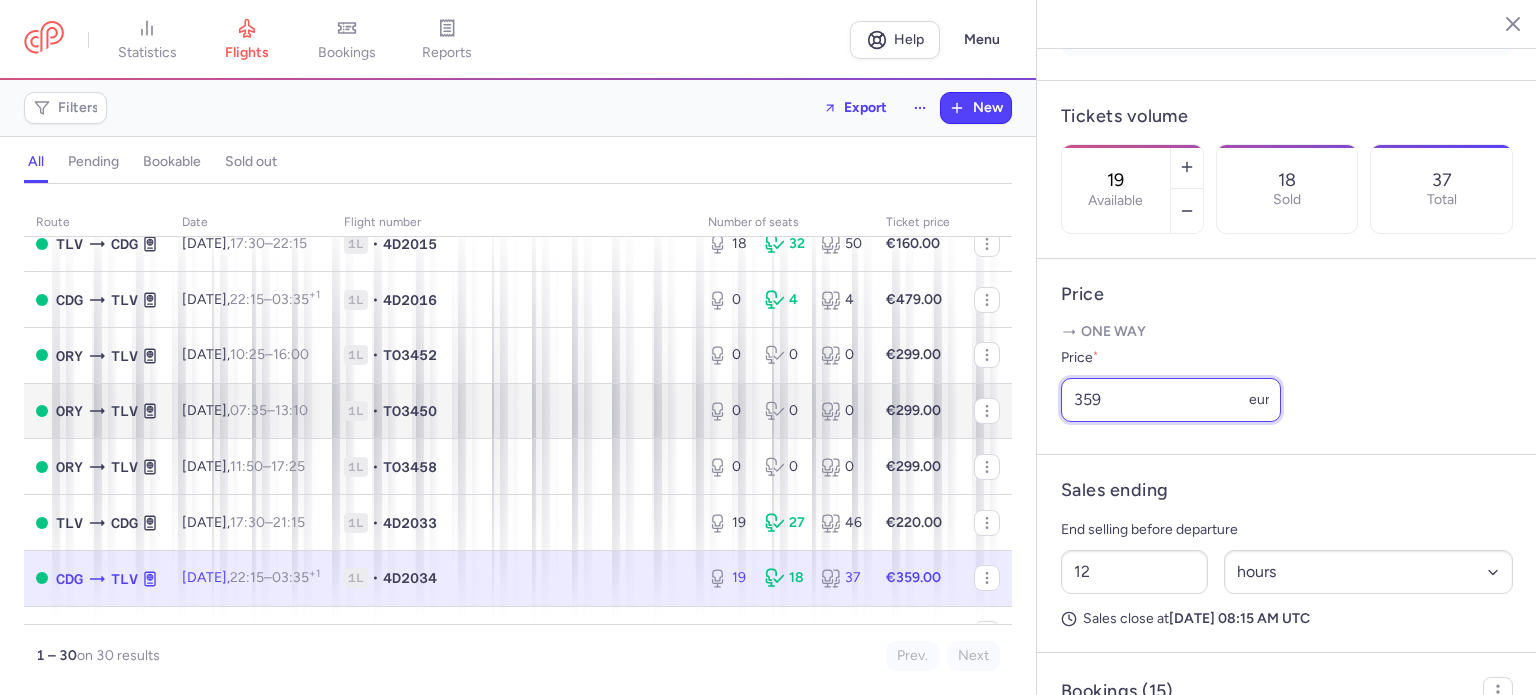 drag, startPoint x: 1111, startPoint y: 435, endPoint x: 914, endPoint y: 436, distance: 197.00253 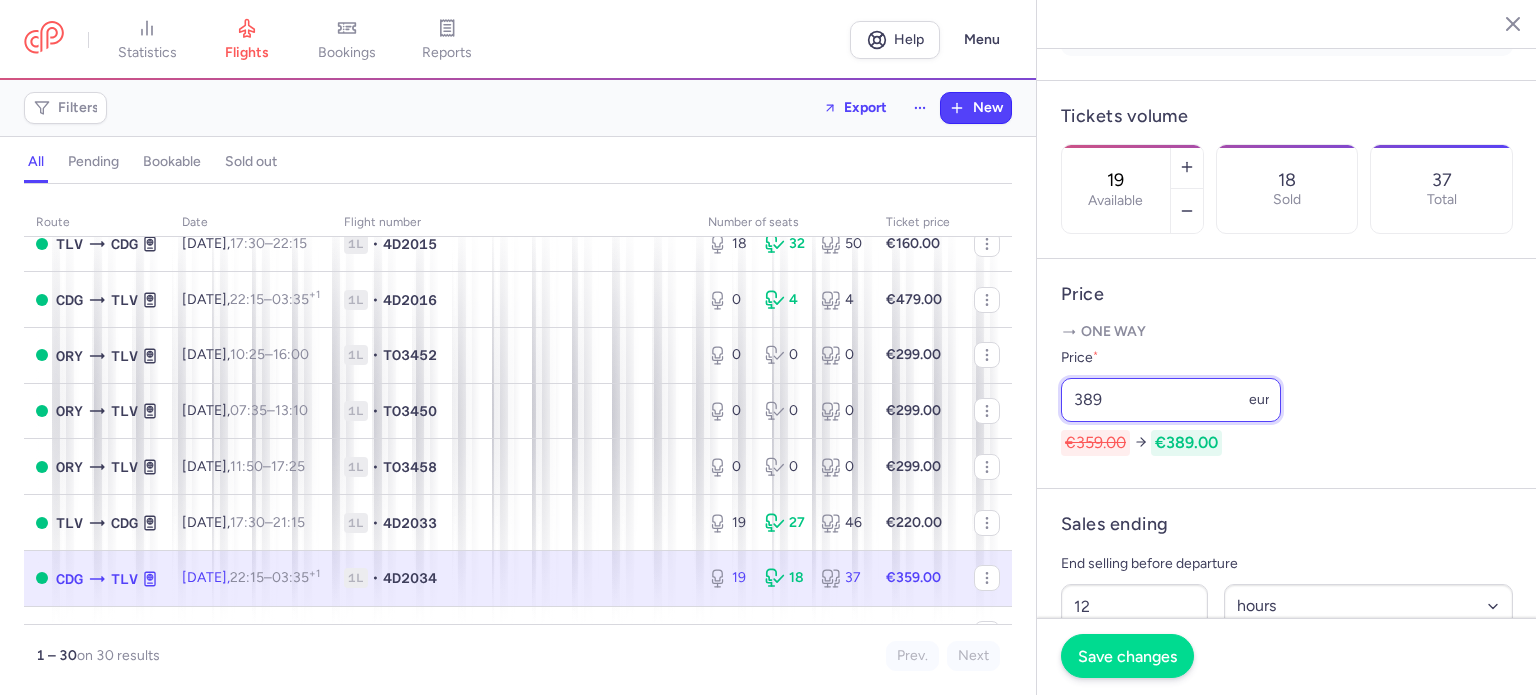type on "389" 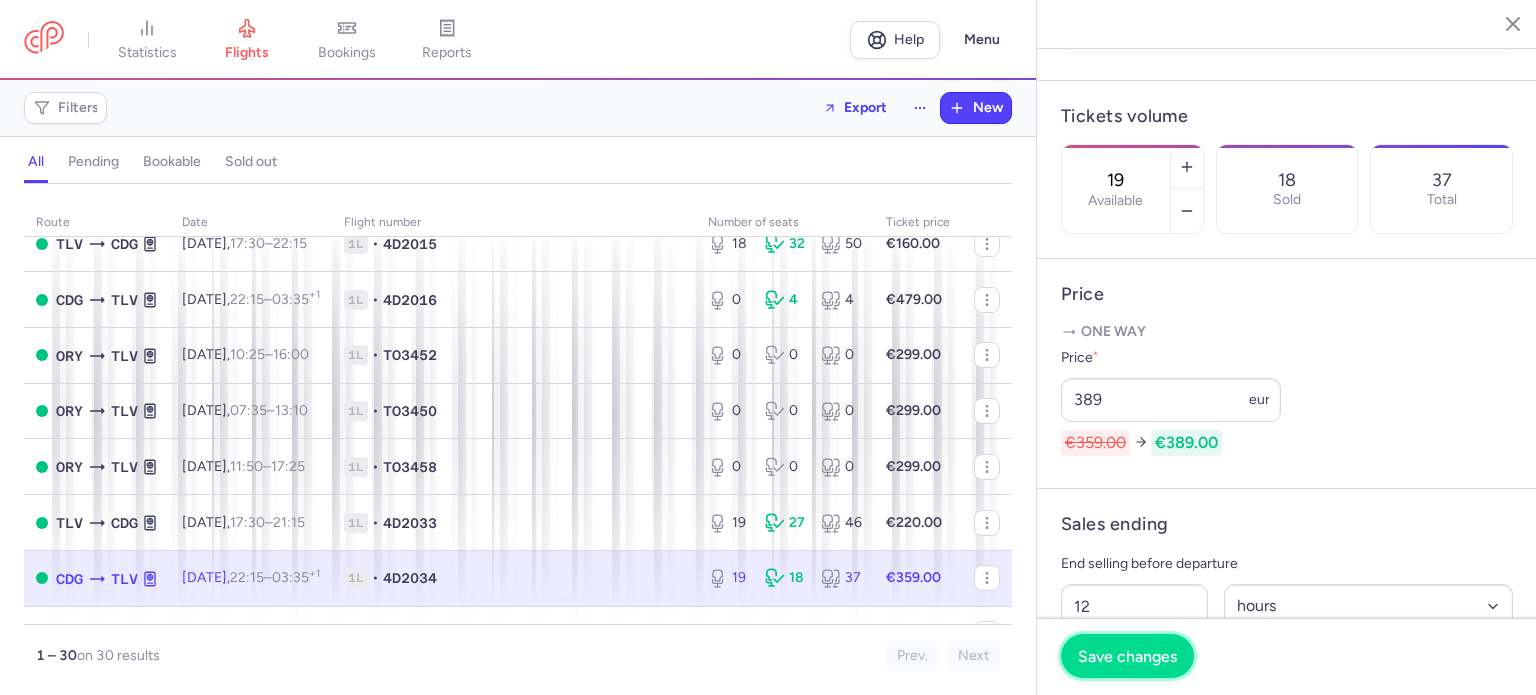click on "Save changes" at bounding box center [1127, 656] 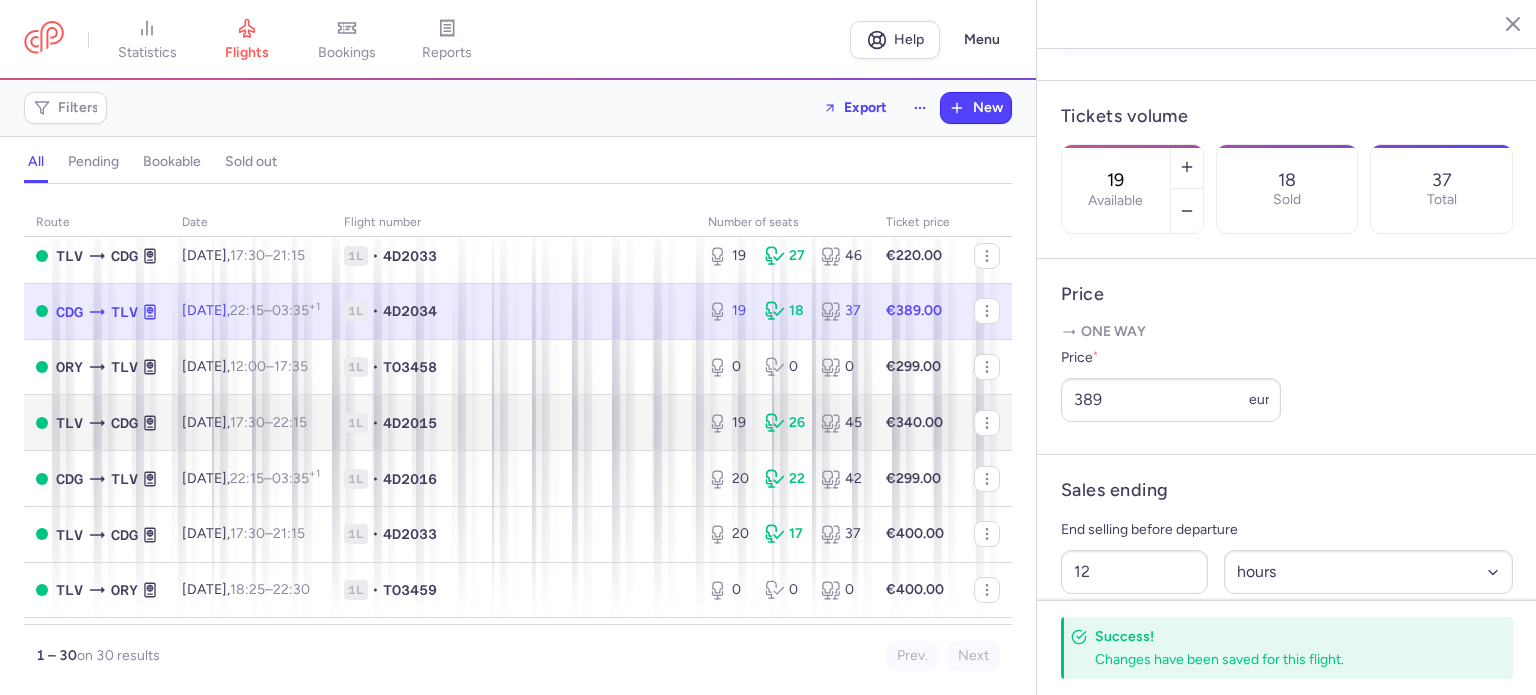 scroll, scrollTop: 800, scrollLeft: 0, axis: vertical 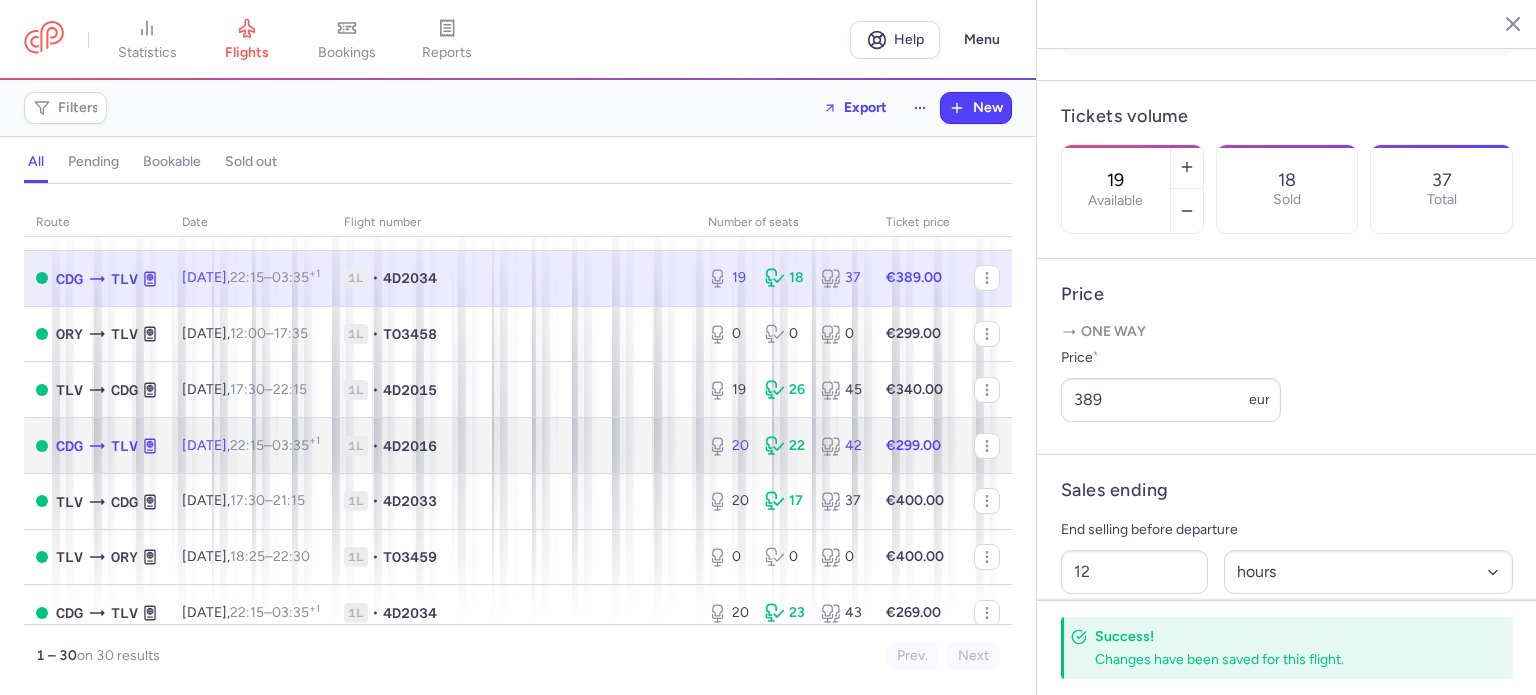 click on "1L • 4D2016" at bounding box center (514, 446) 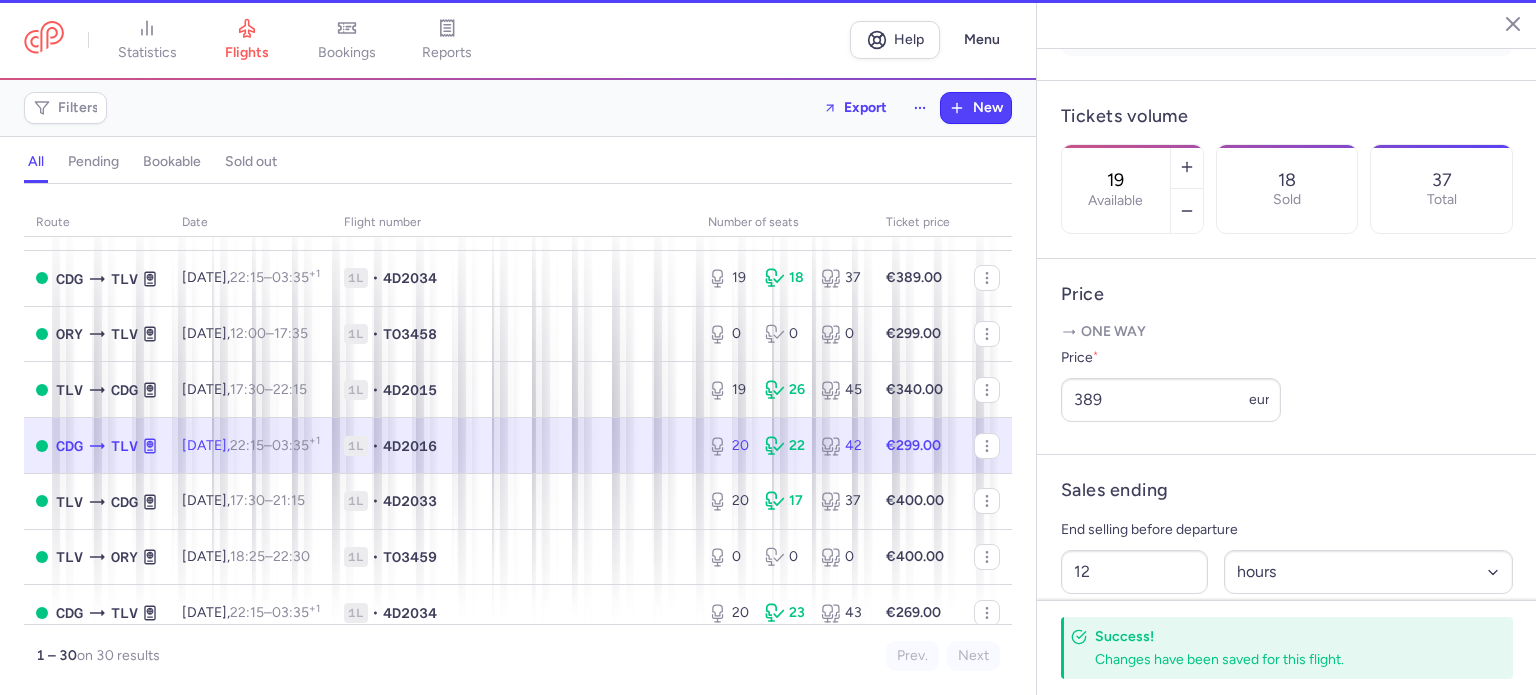 type on "20" 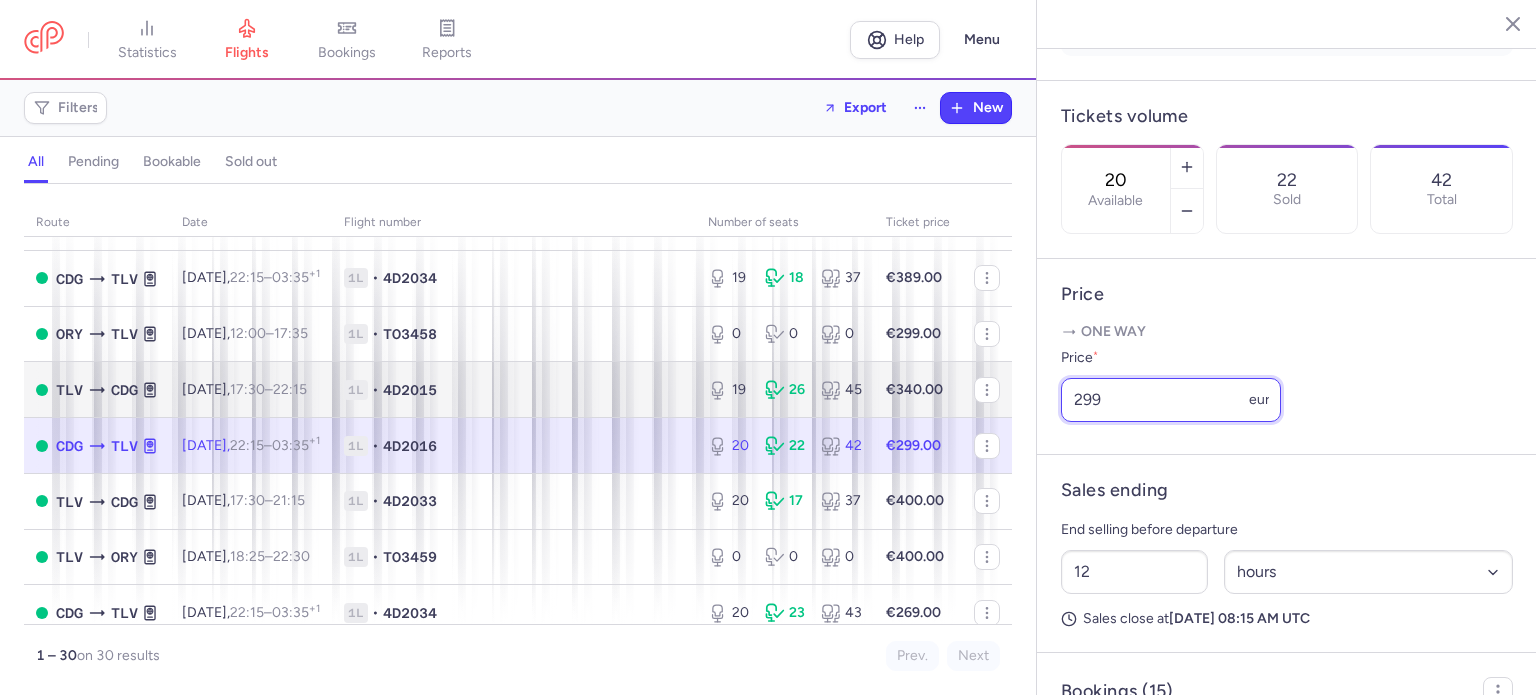 drag, startPoint x: 1129, startPoint y: 431, endPoint x: 864, endPoint y: 424, distance: 265.09244 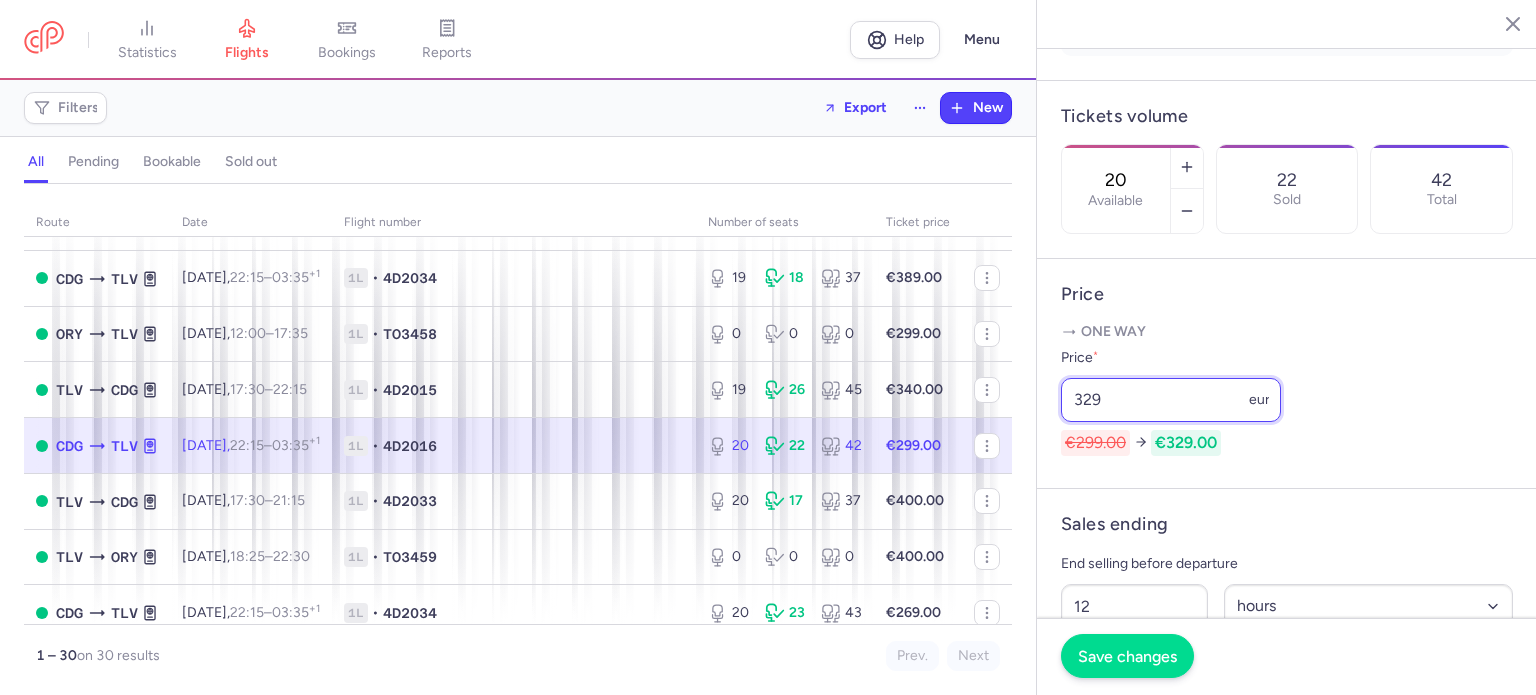 type on "329" 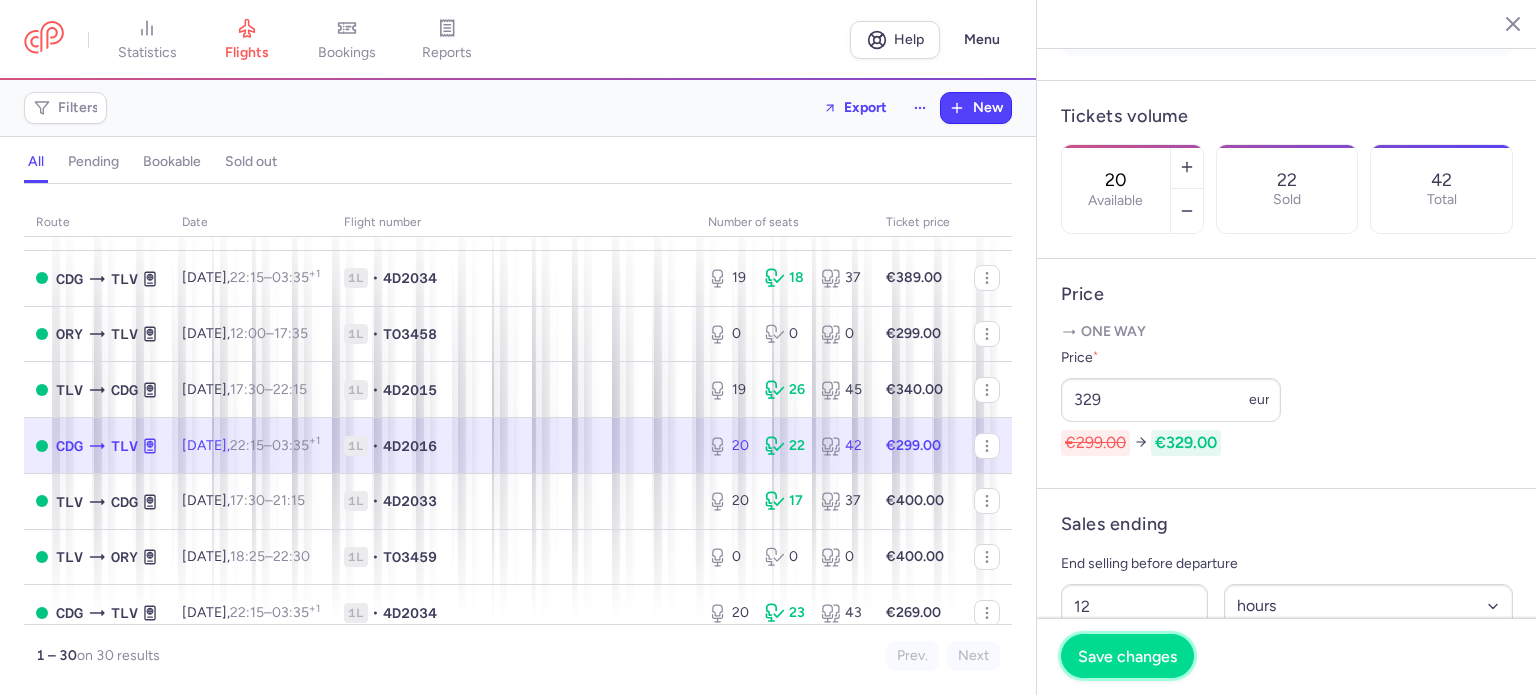 click on "Save changes" at bounding box center [1127, 656] 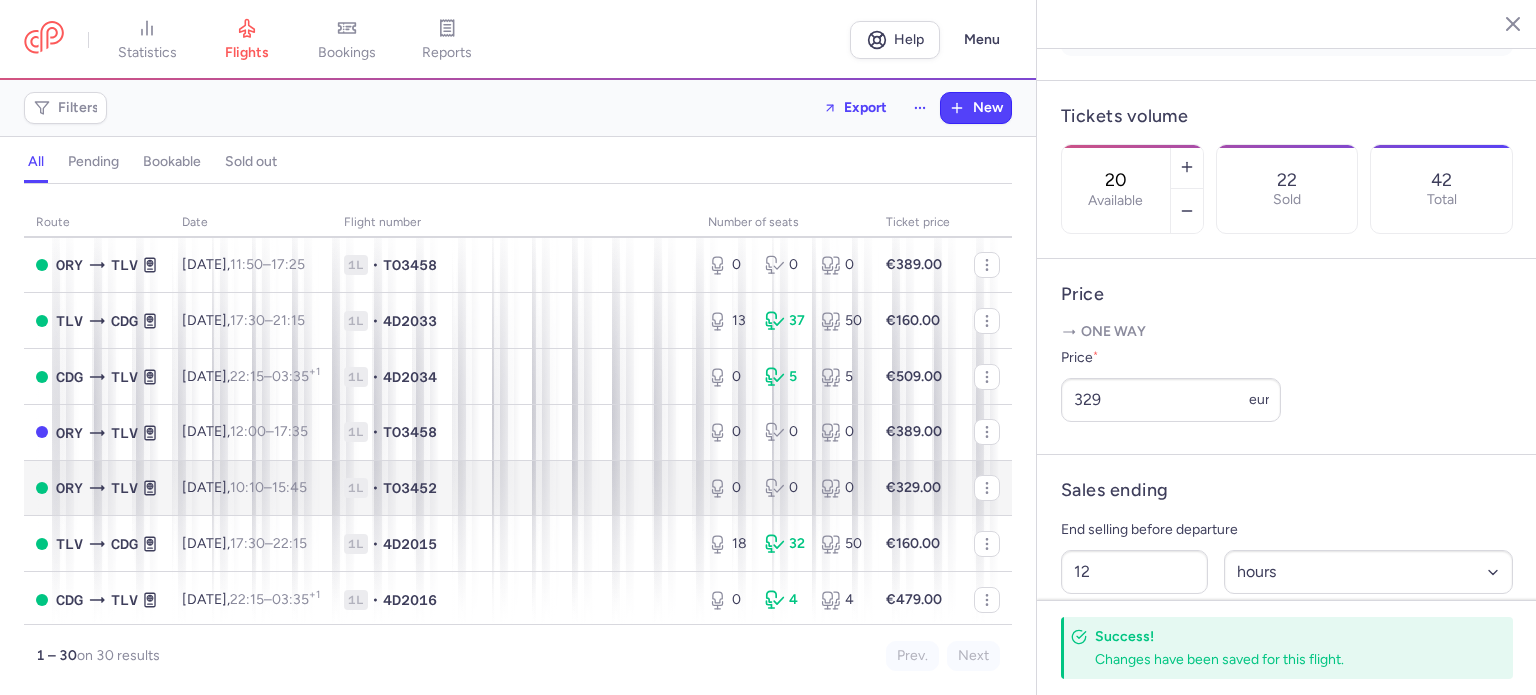 scroll, scrollTop: 0, scrollLeft: 0, axis: both 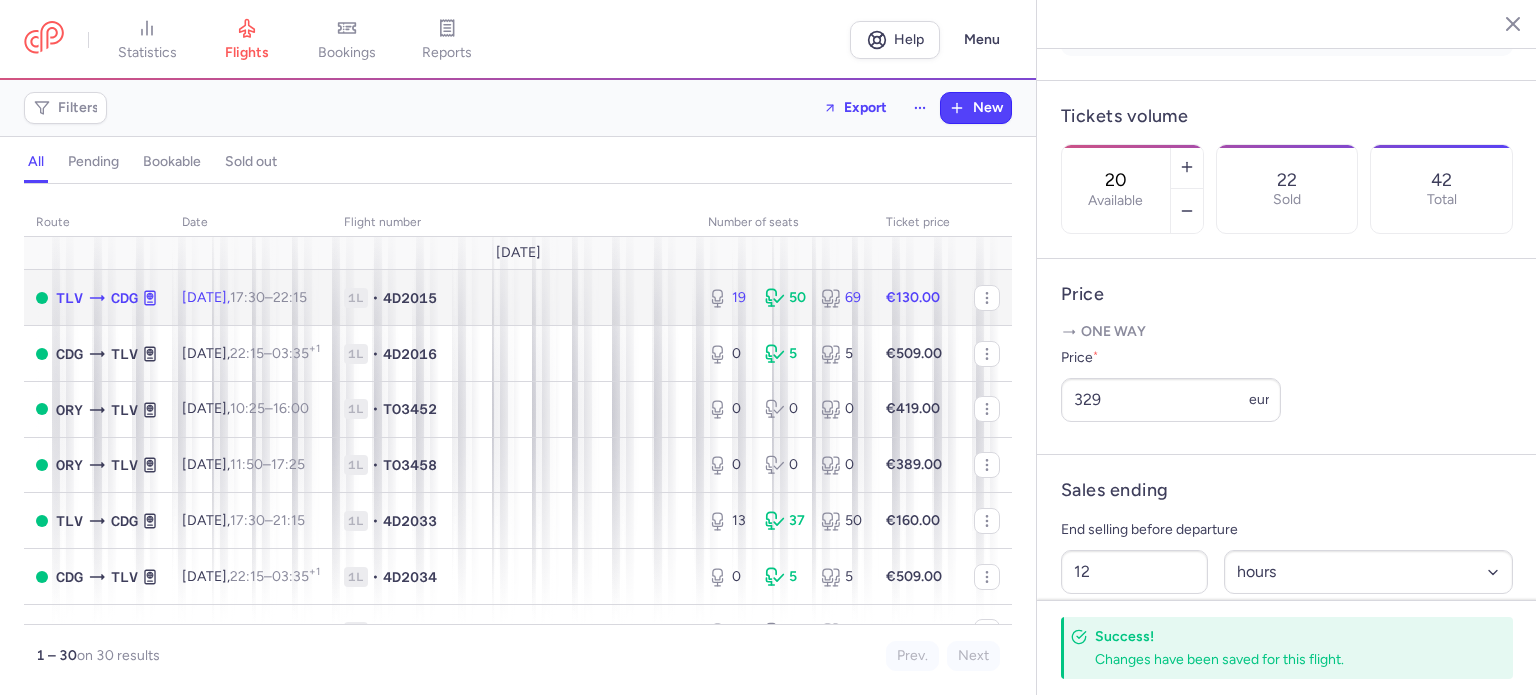 click on "1L • 4D2015" at bounding box center (514, 298) 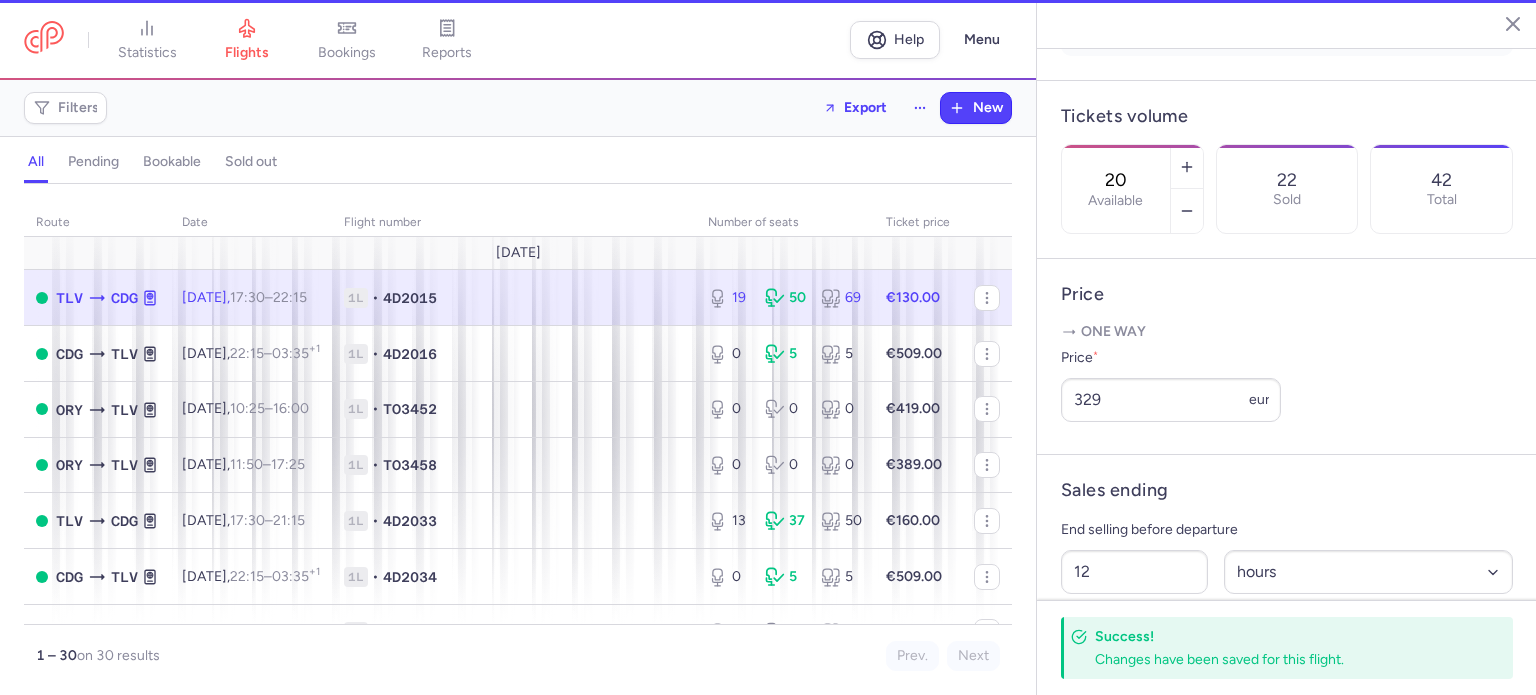 type on "19" 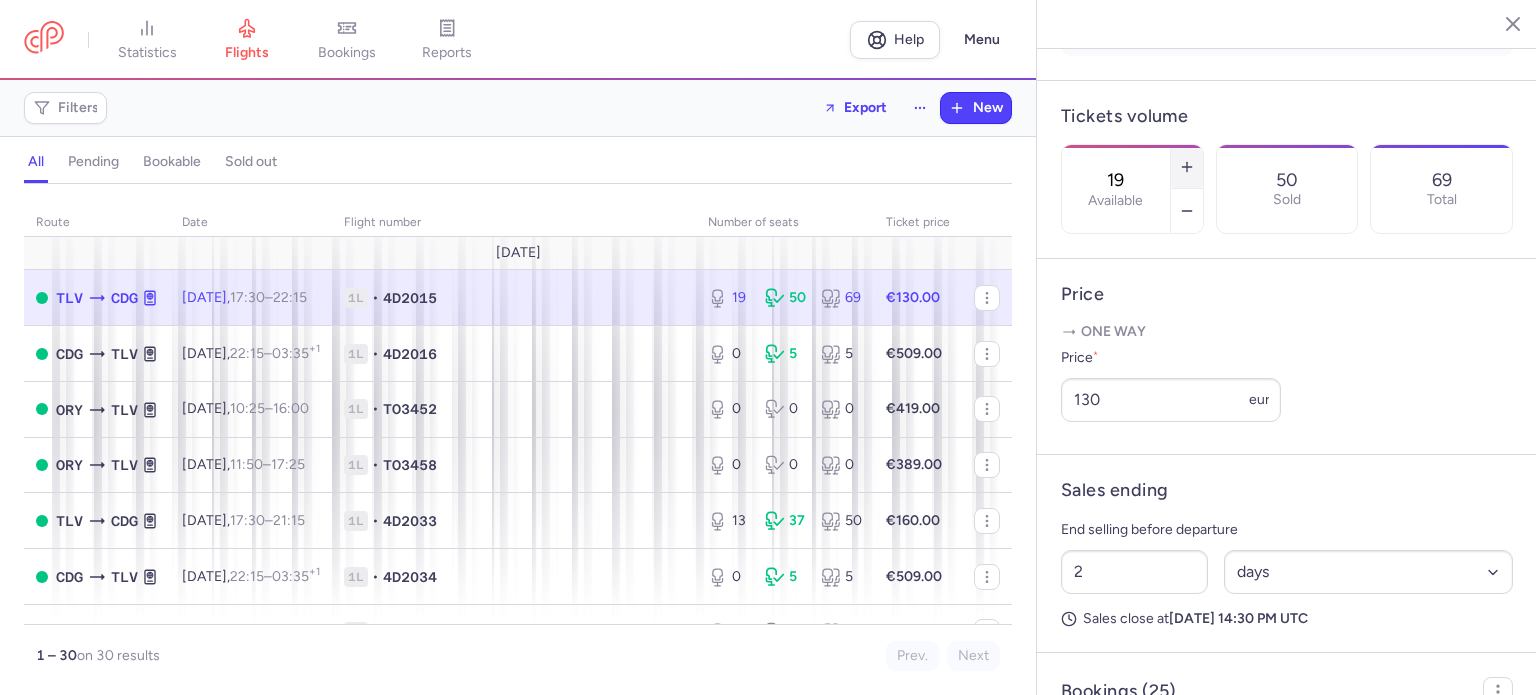click 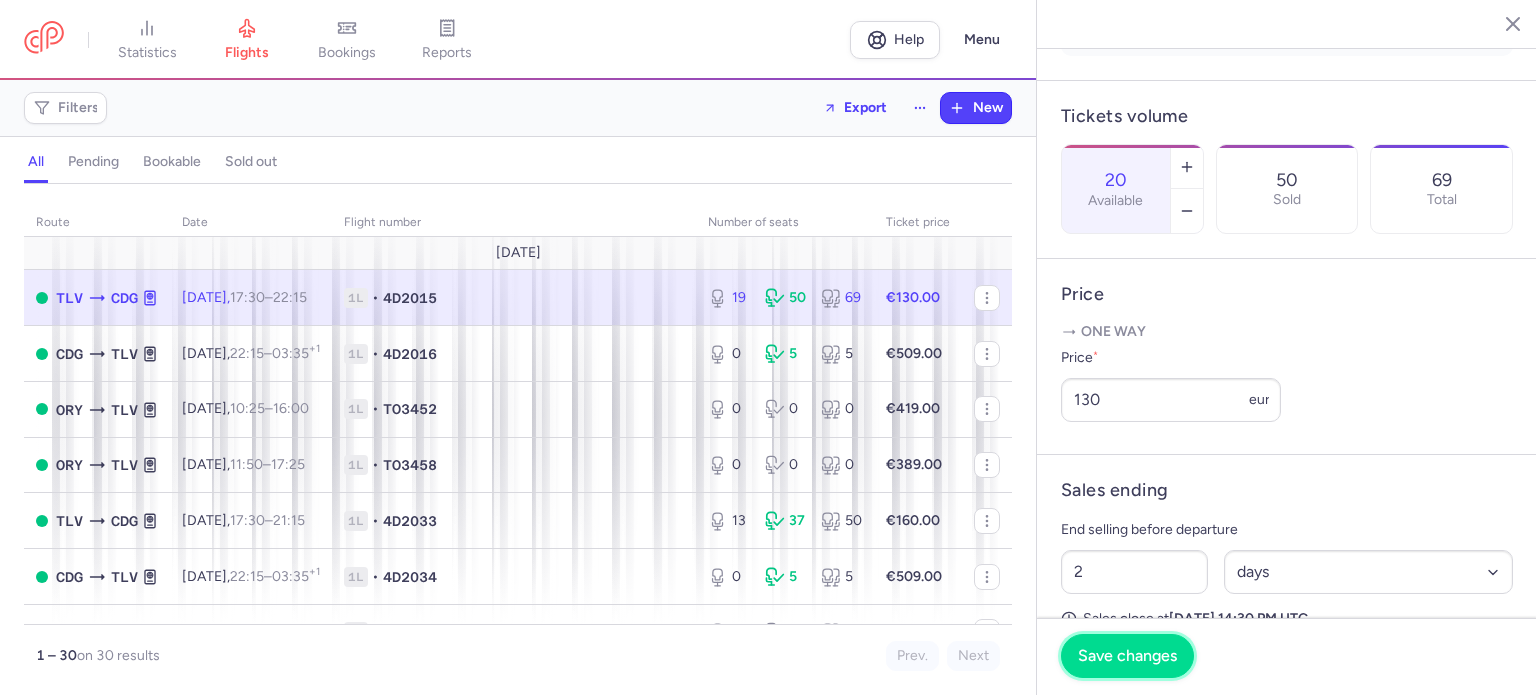 click on "Save changes" at bounding box center (1127, 656) 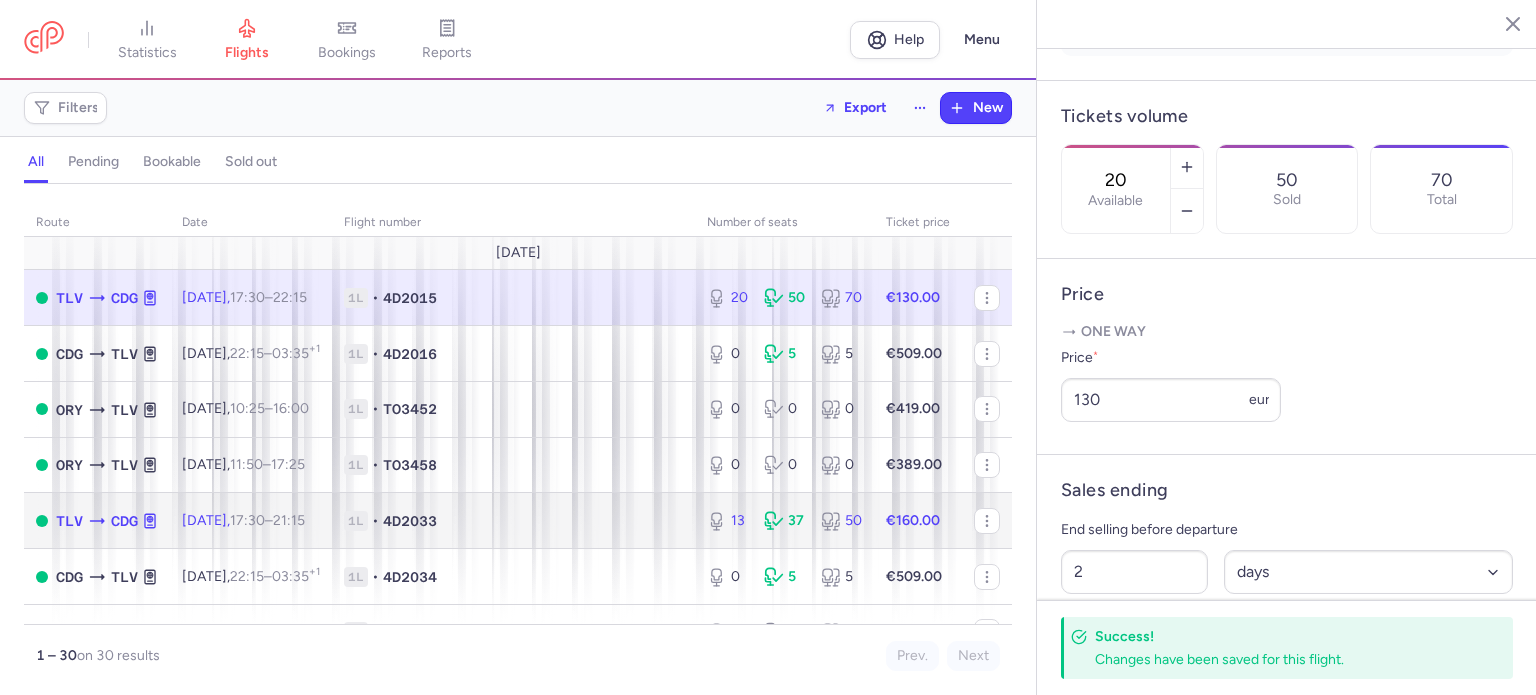 click on "1L • 4D2033" at bounding box center (513, 521) 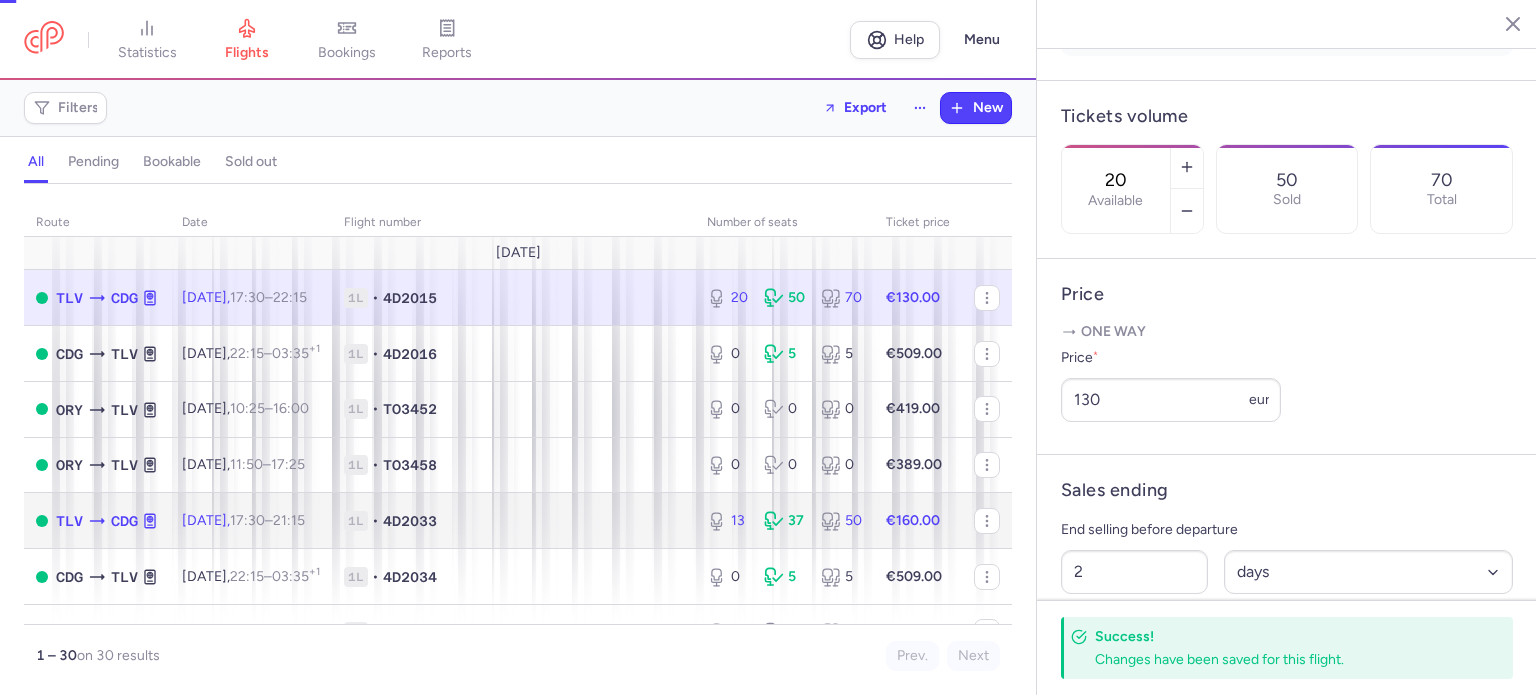 type on "13" 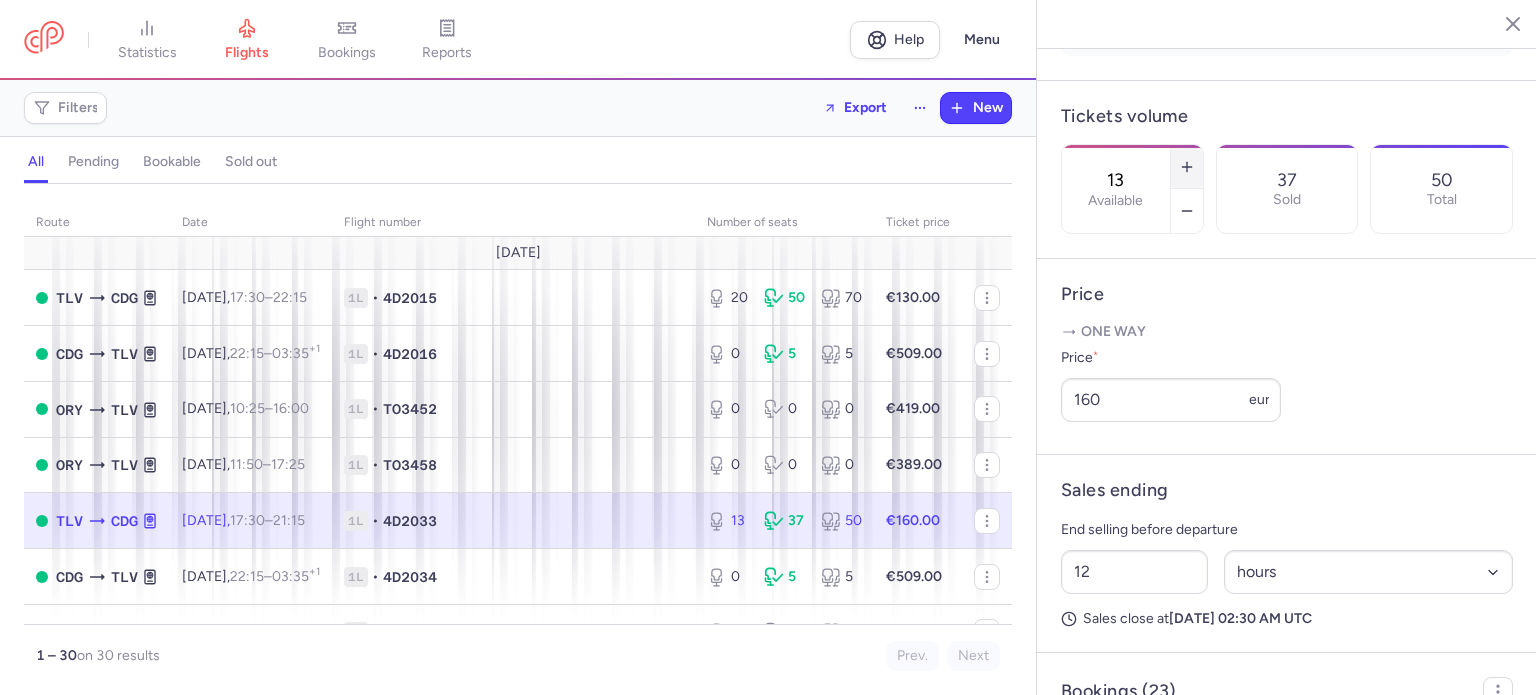 click 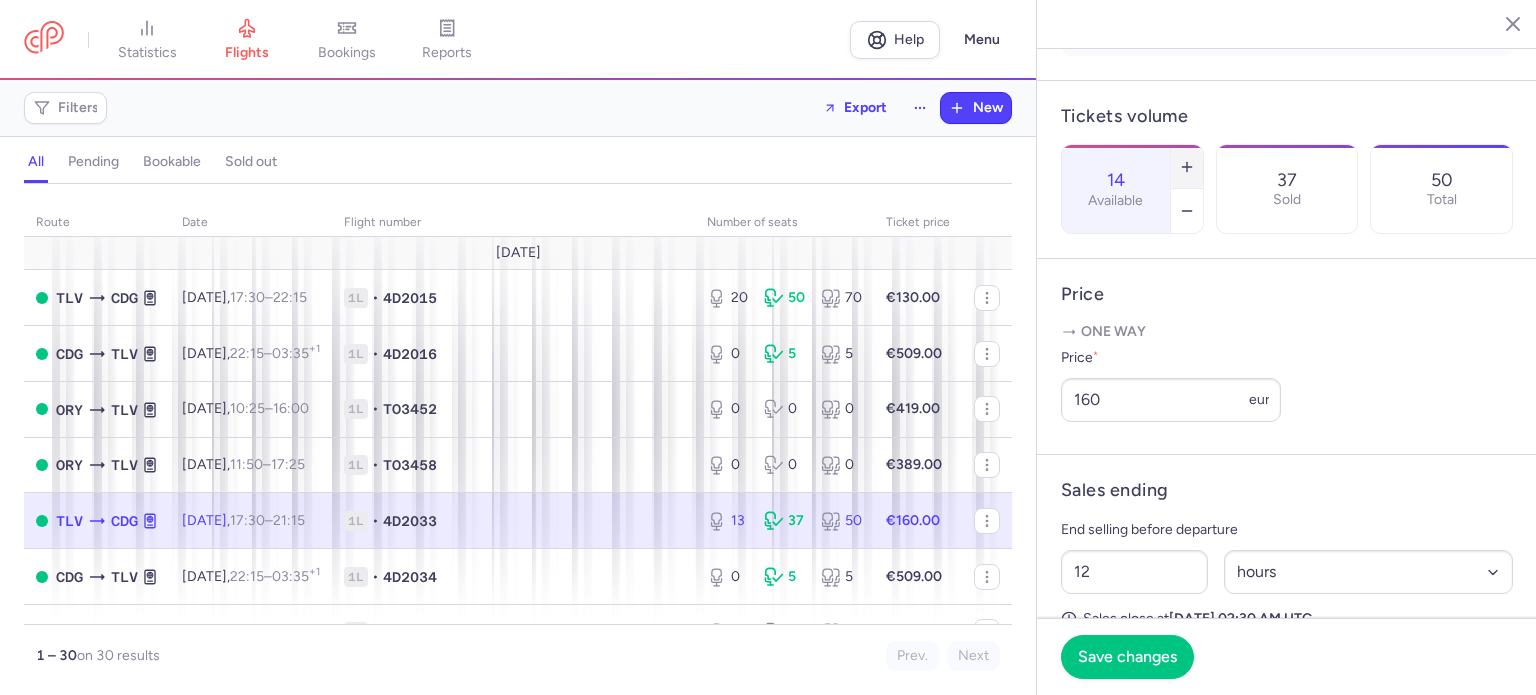click 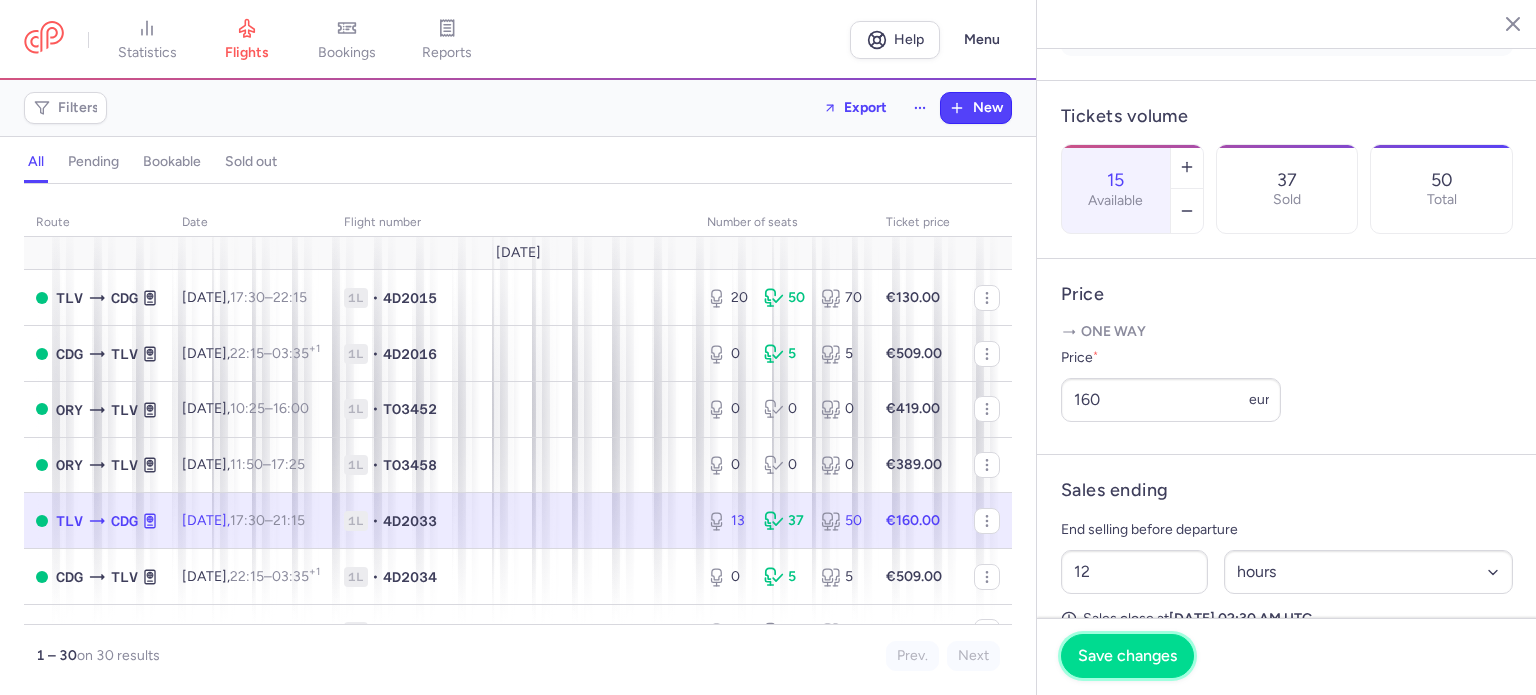 click on "Save changes" at bounding box center (1127, 656) 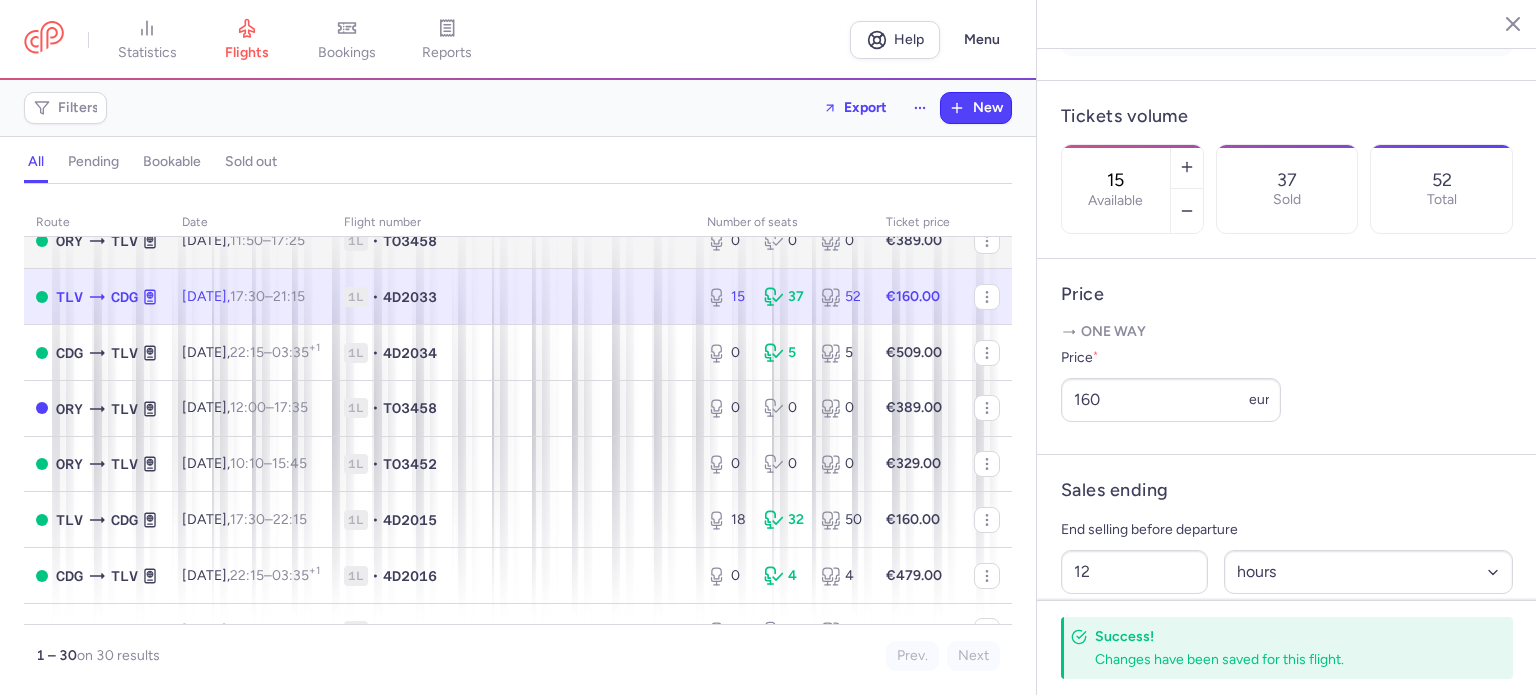scroll, scrollTop: 300, scrollLeft: 0, axis: vertical 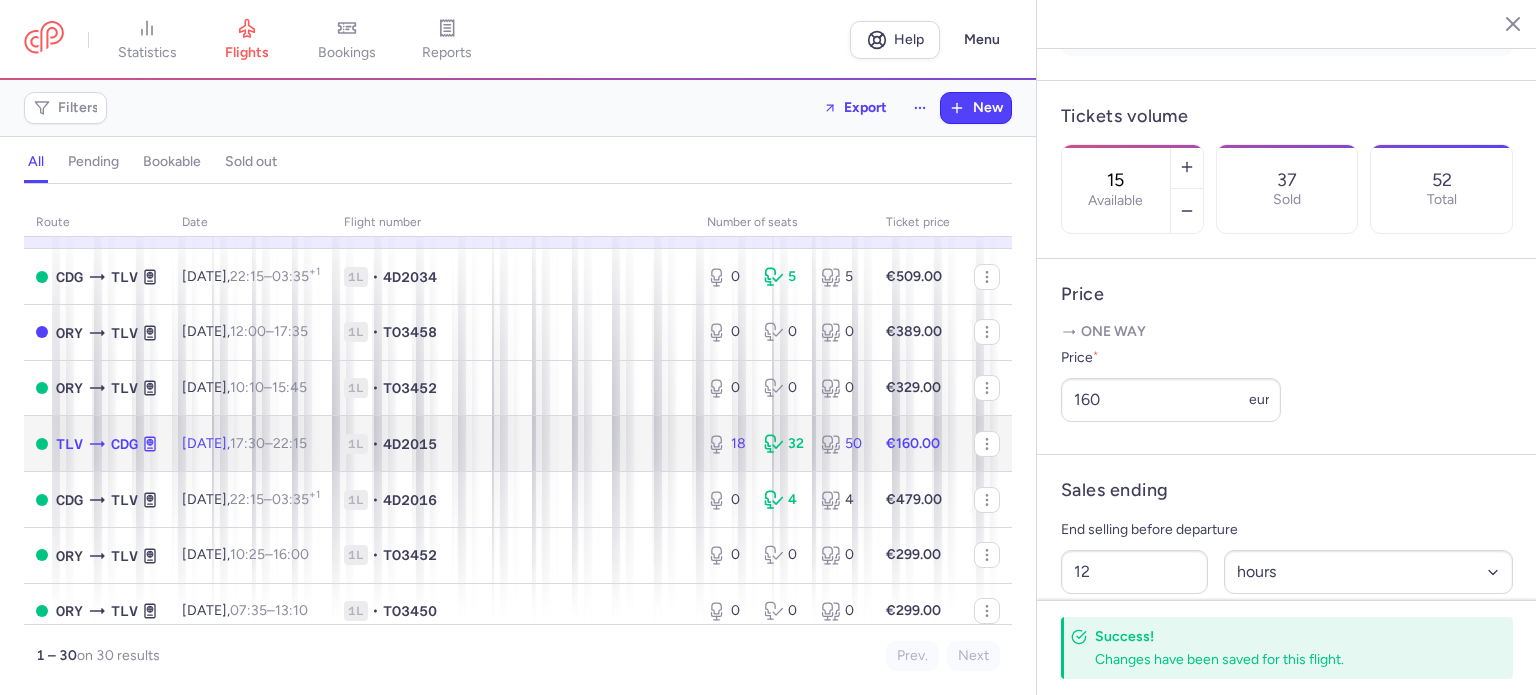 click on "1L • 4D2015" at bounding box center (513, 444) 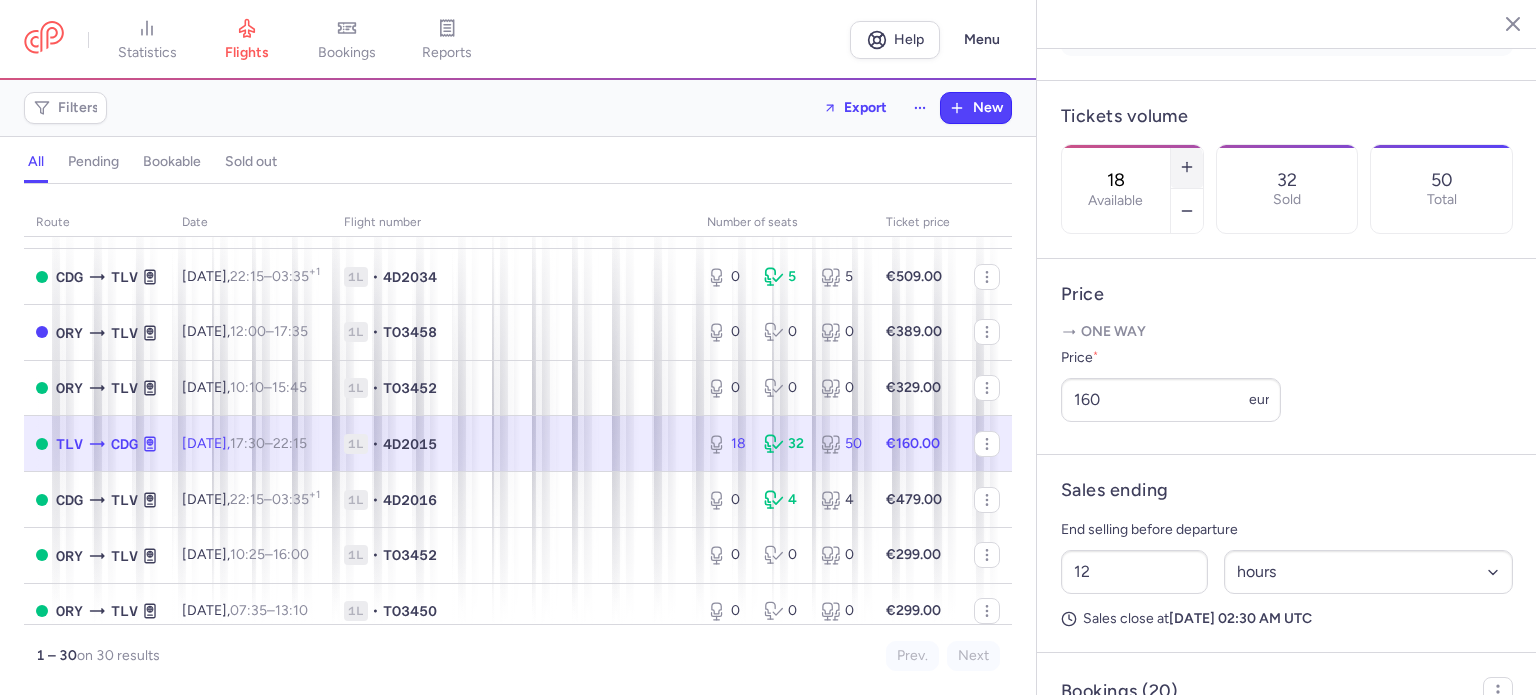 click 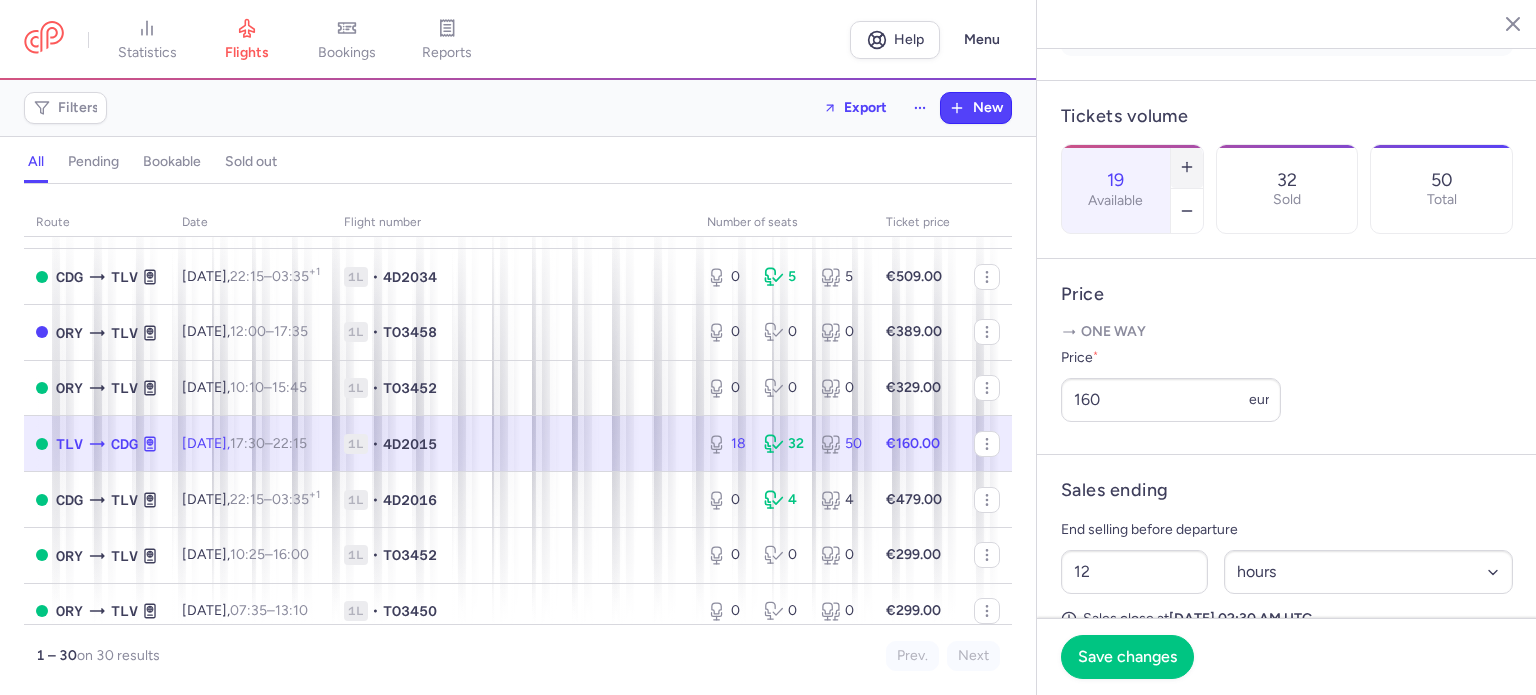 click 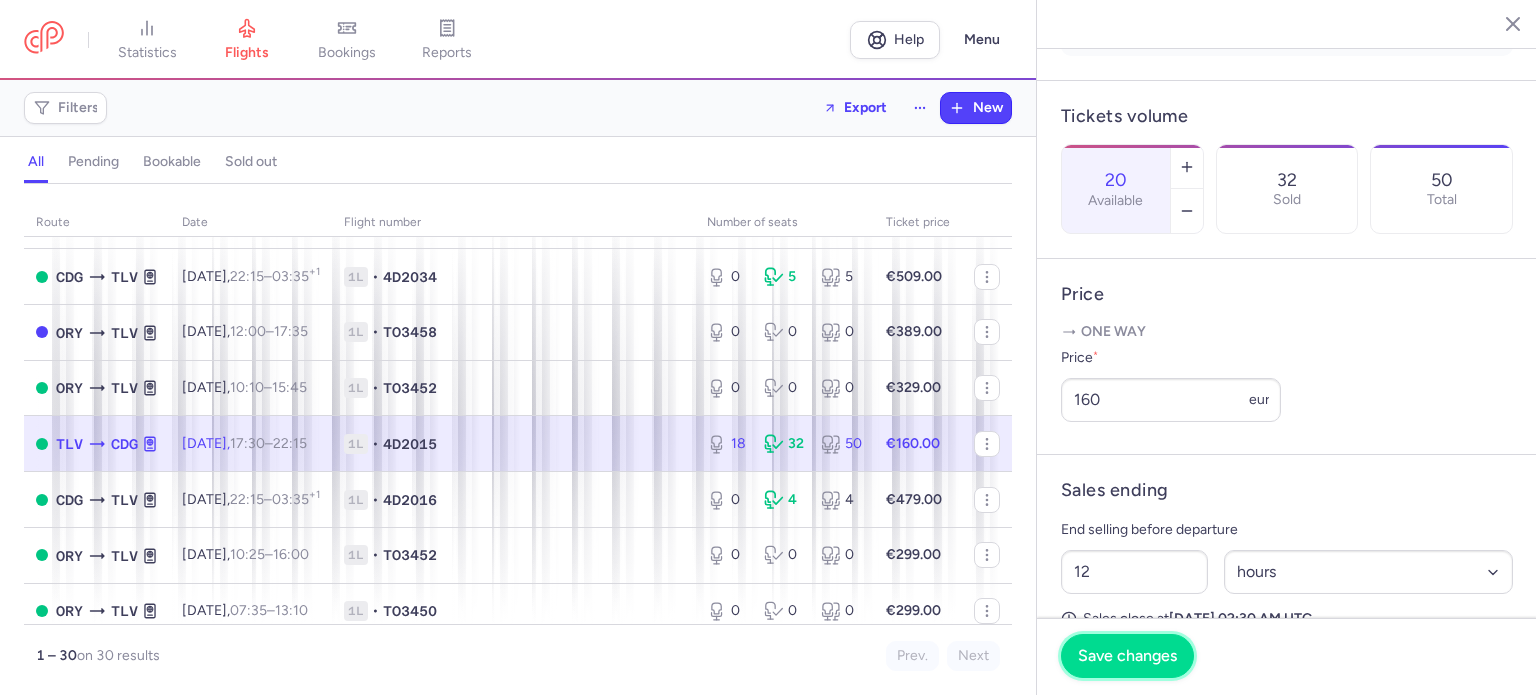 click on "Save changes" at bounding box center [1127, 656] 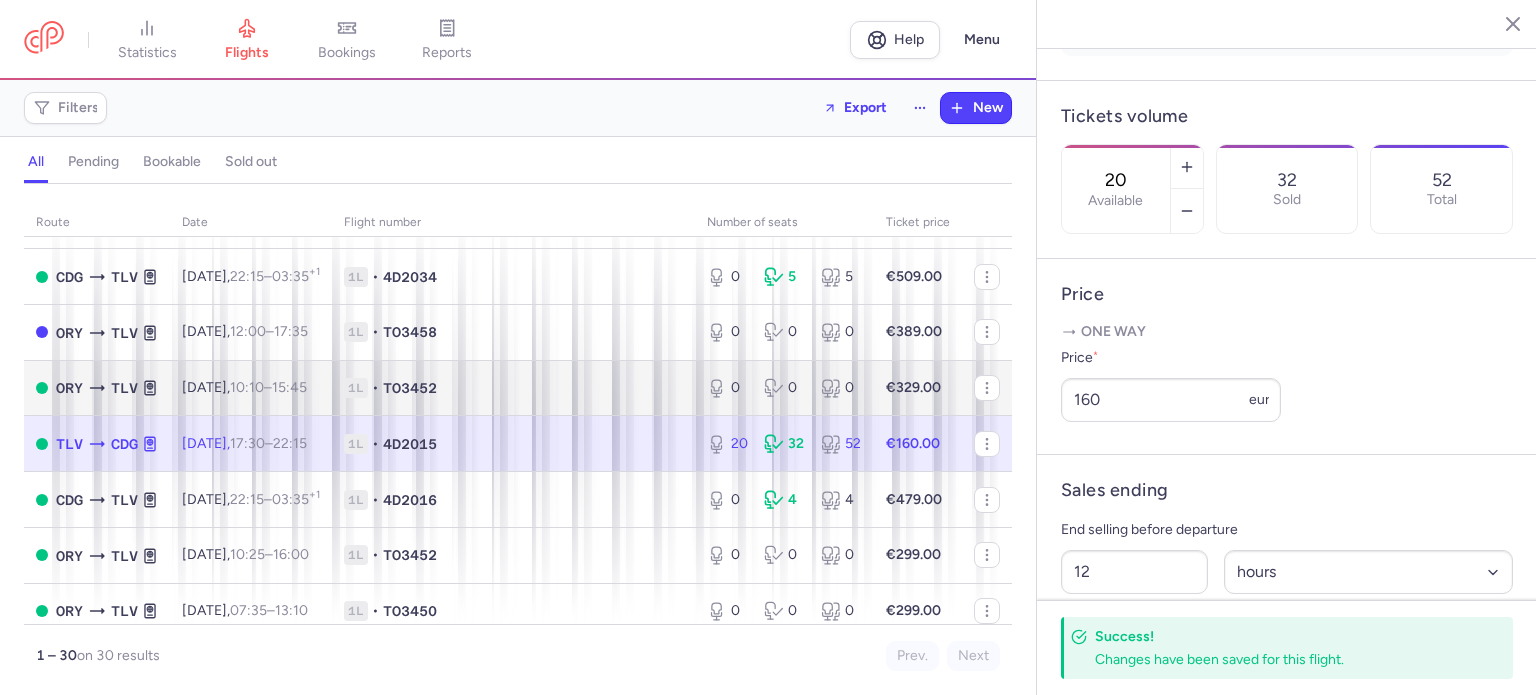 drag, startPoint x: 602, startPoint y: 448, endPoint x: 701, endPoint y: 422, distance: 102.357216 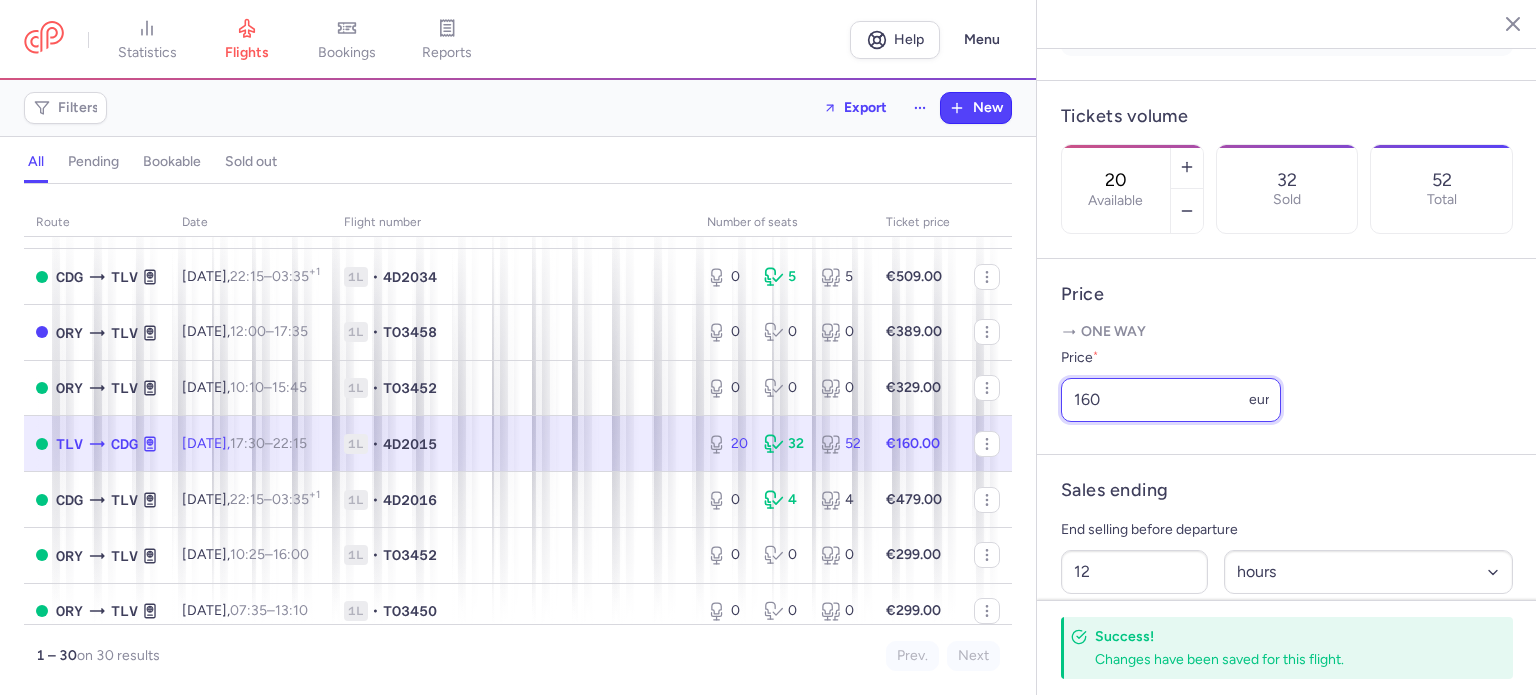 drag, startPoint x: 1115, startPoint y: 421, endPoint x: 1034, endPoint y: 427, distance: 81.22192 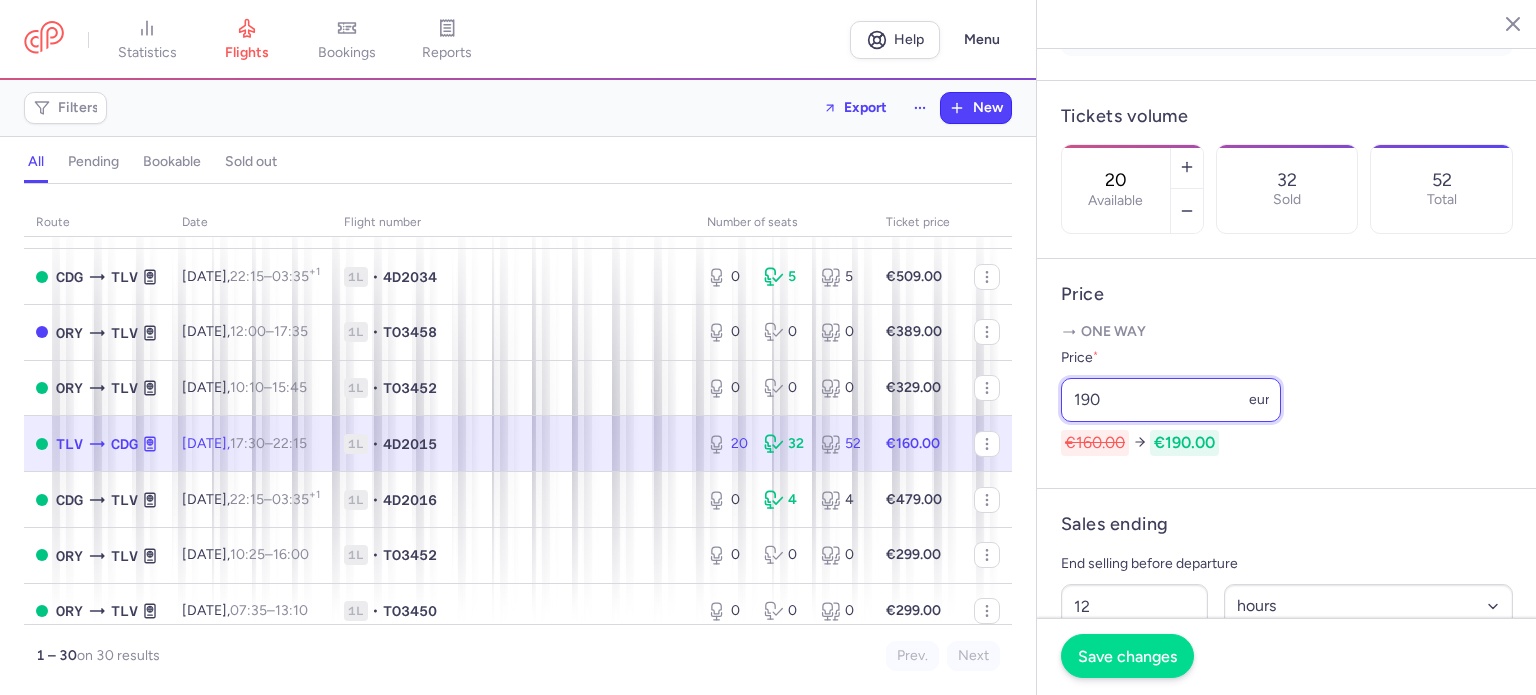 type on "190" 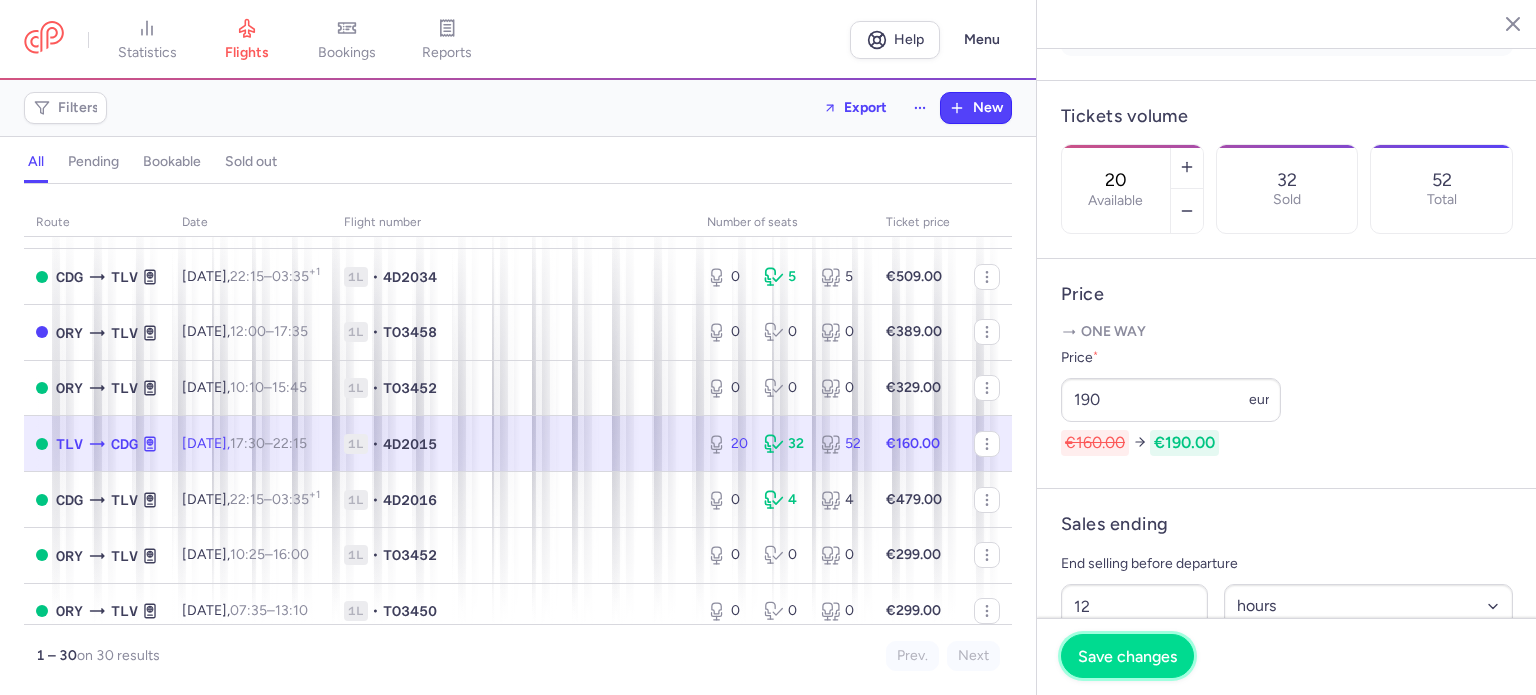 click on "Save changes" at bounding box center [1127, 656] 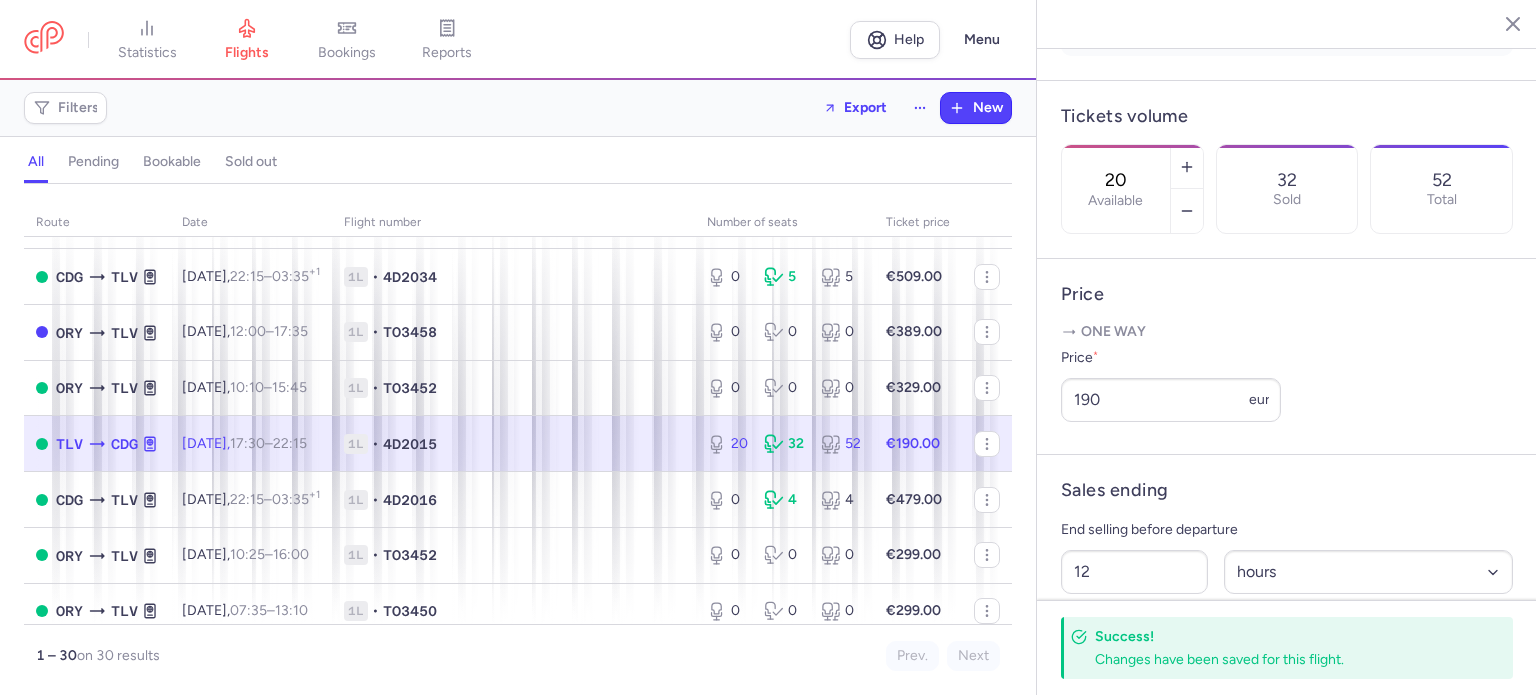scroll, scrollTop: 500, scrollLeft: 0, axis: vertical 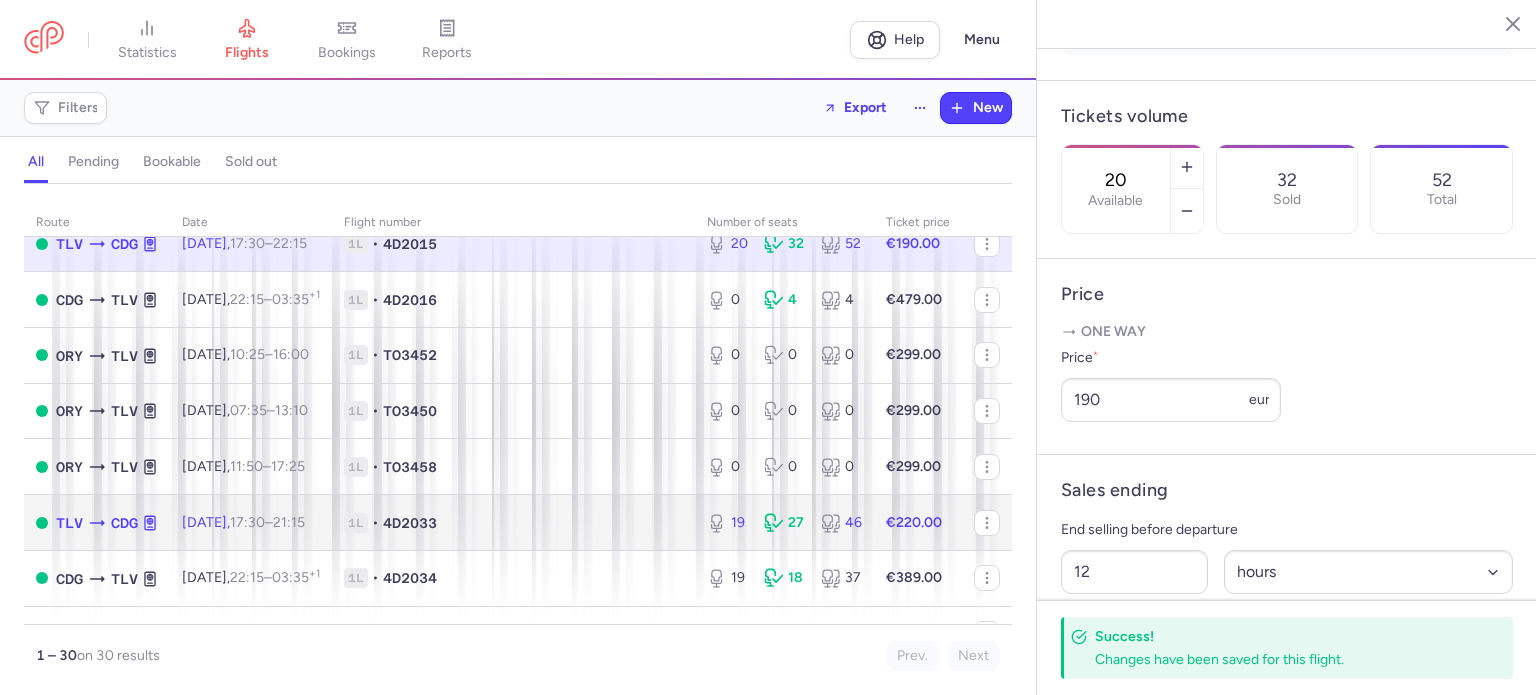 click on "1L • 4D2033" at bounding box center [513, 523] 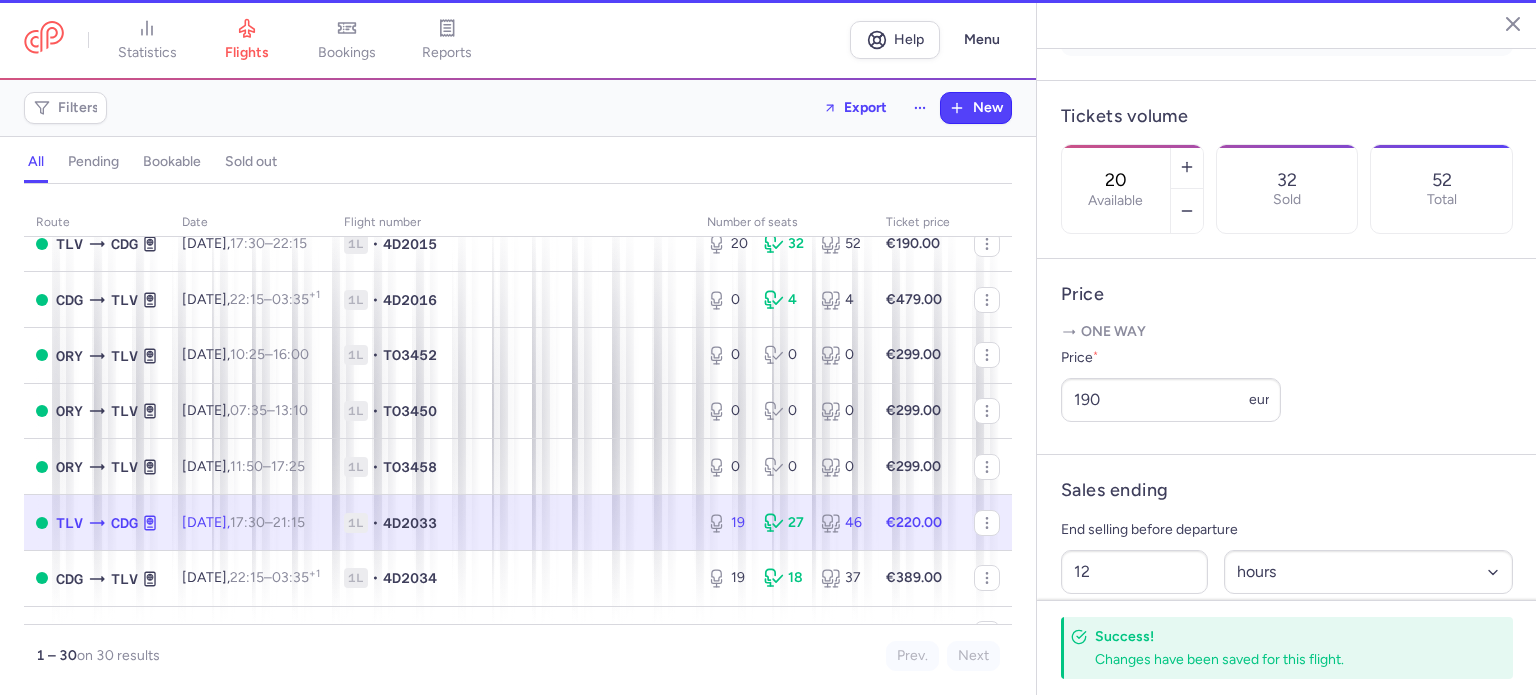 type on "19" 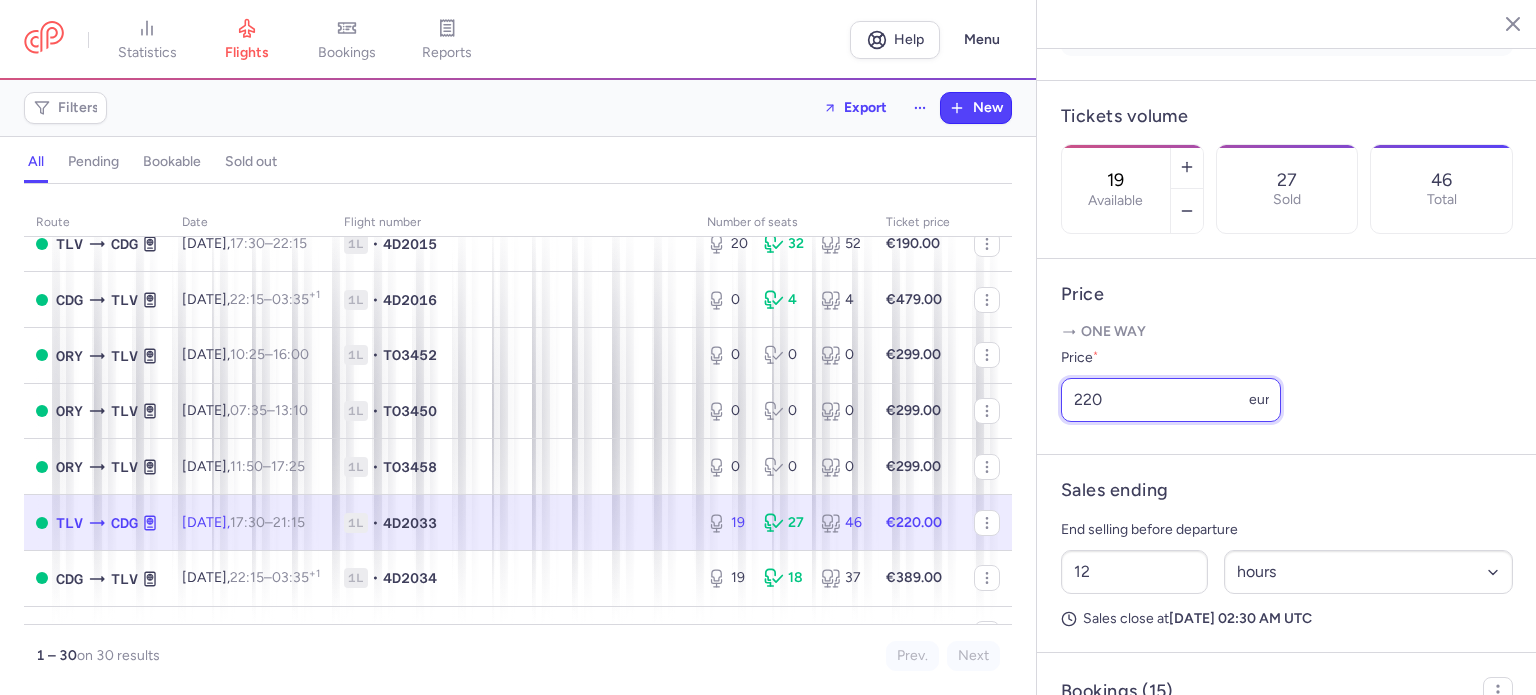 drag, startPoint x: 1116, startPoint y: 433, endPoint x: 1026, endPoint y: 428, distance: 90.13878 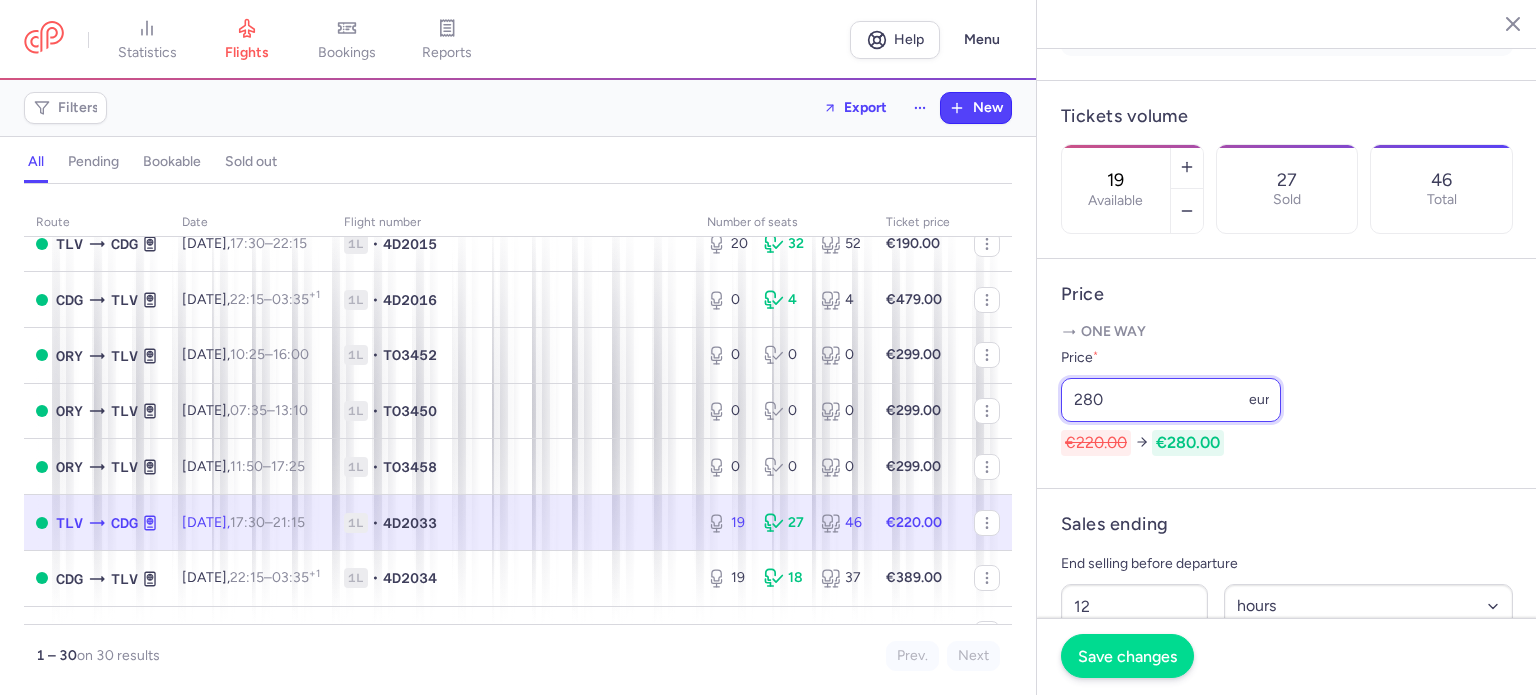 type on "280" 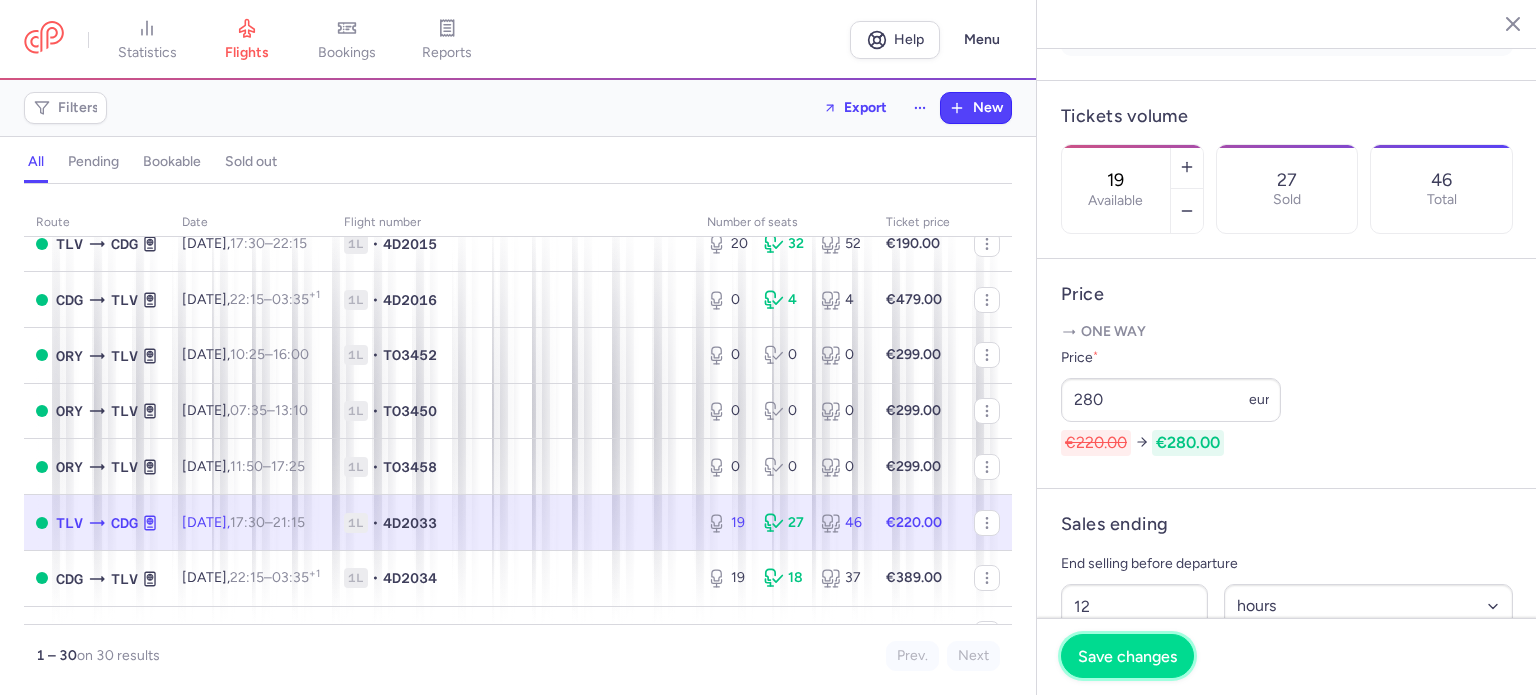 click on "Save changes" at bounding box center [1127, 656] 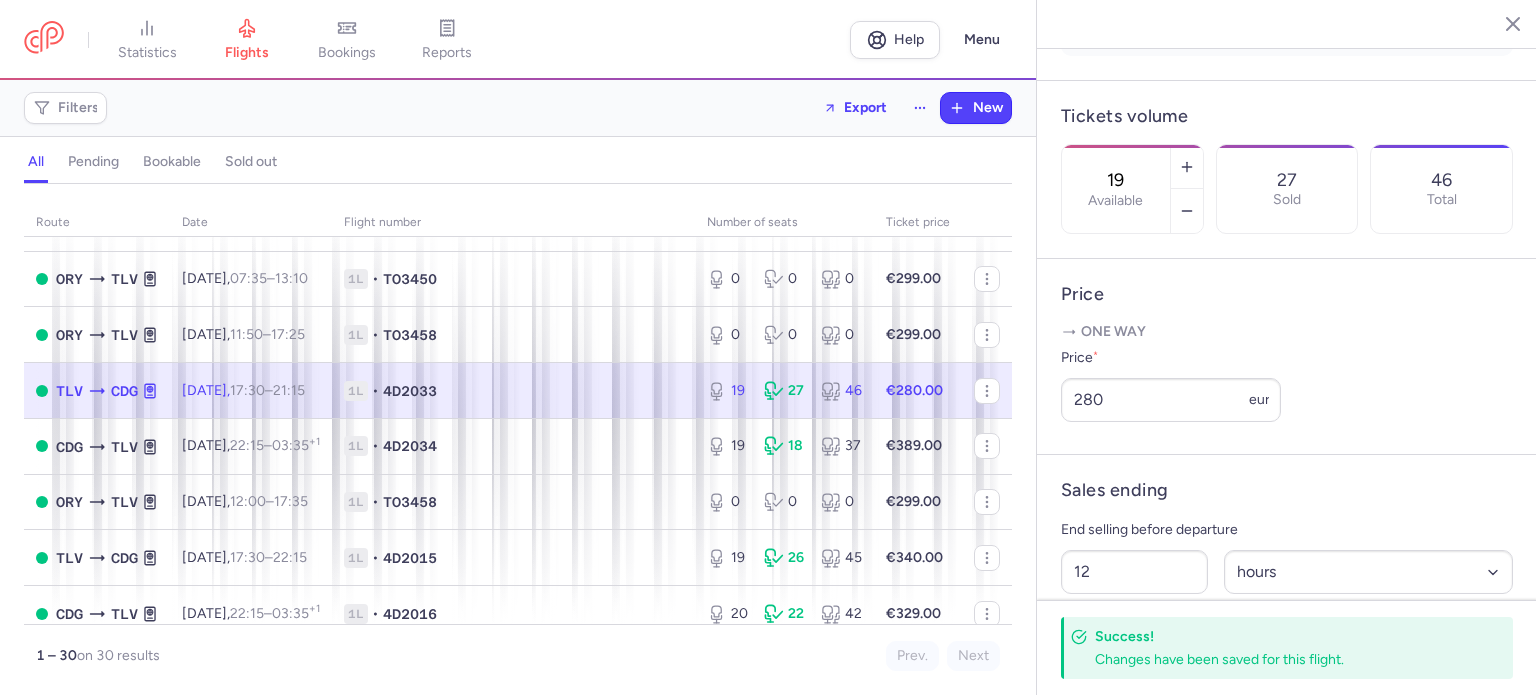 scroll, scrollTop: 600, scrollLeft: 0, axis: vertical 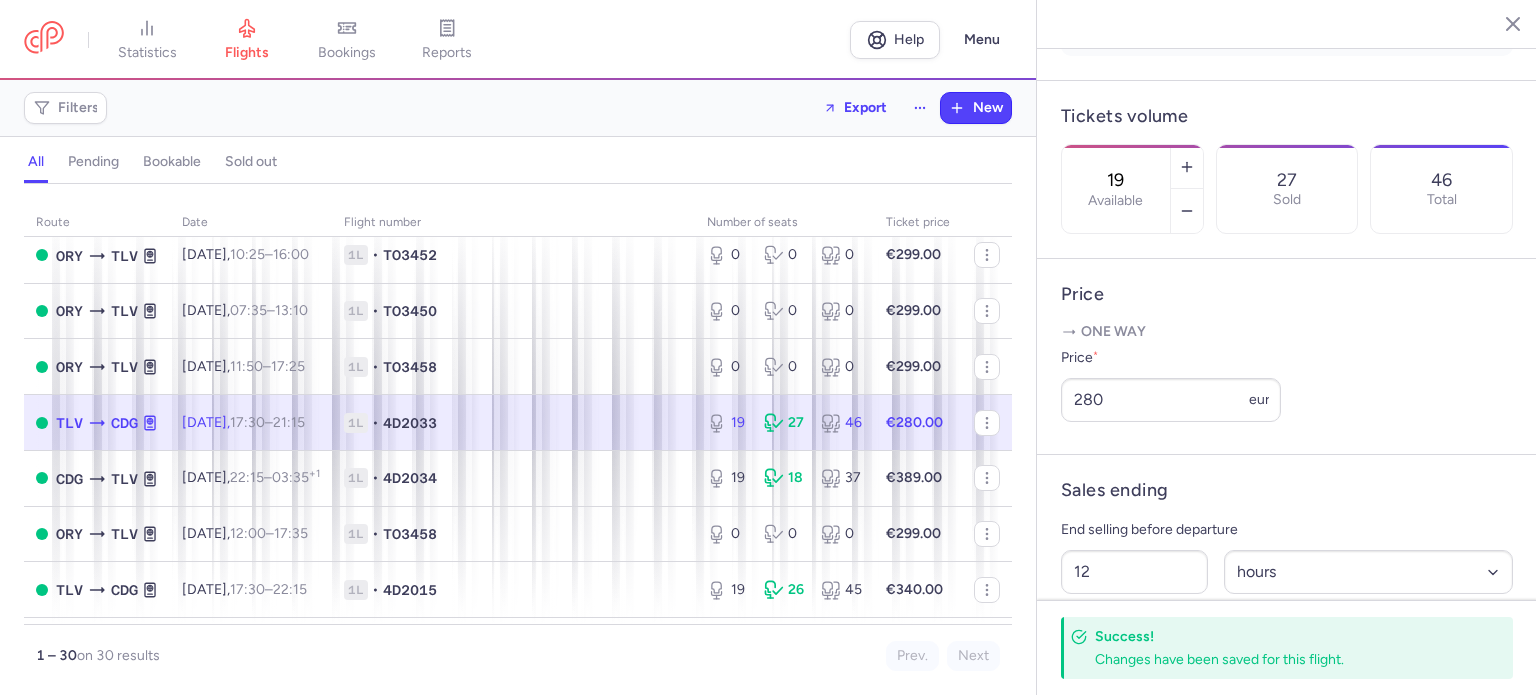 click on "1L • 4D2033" at bounding box center (513, 423) 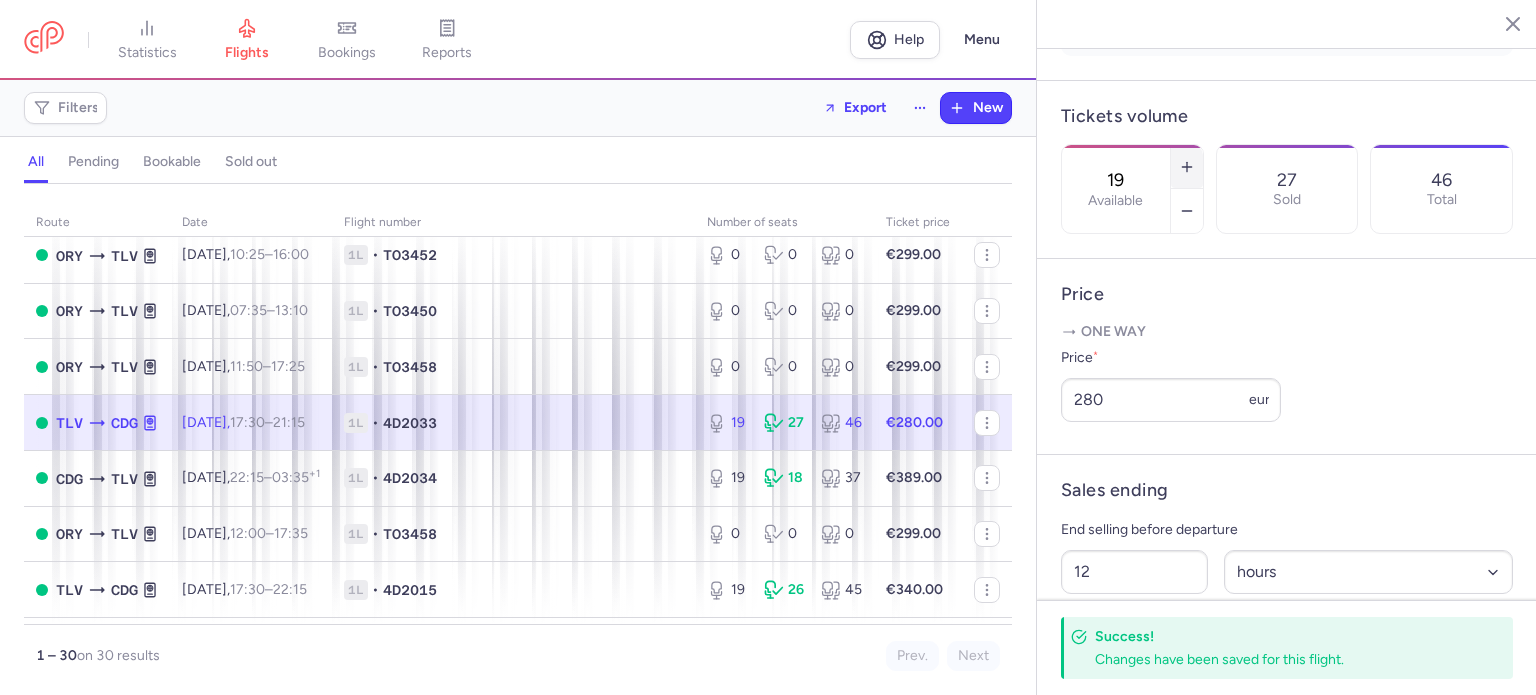 click at bounding box center [1187, 167] 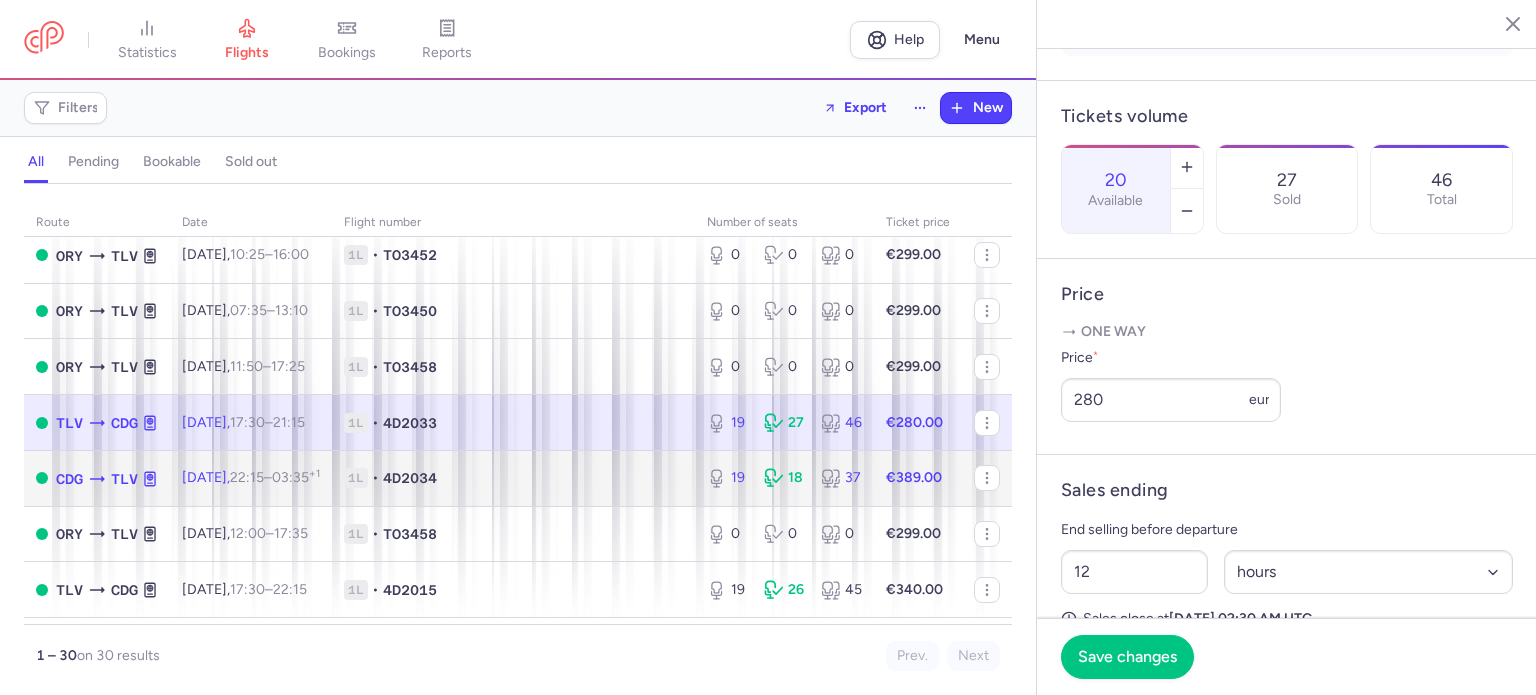click on "1L • 4D2034" at bounding box center [513, 478] 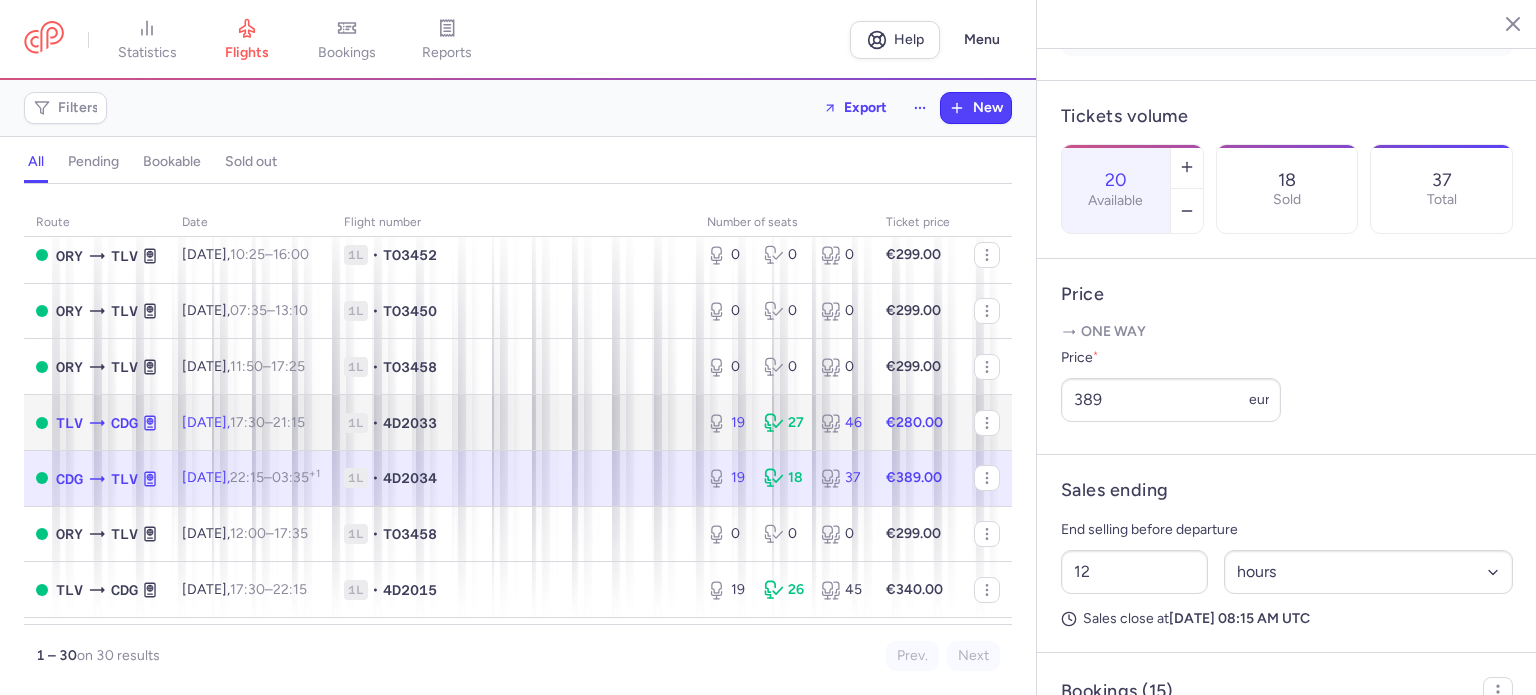 click on "1L • 4D2033" at bounding box center [513, 423] 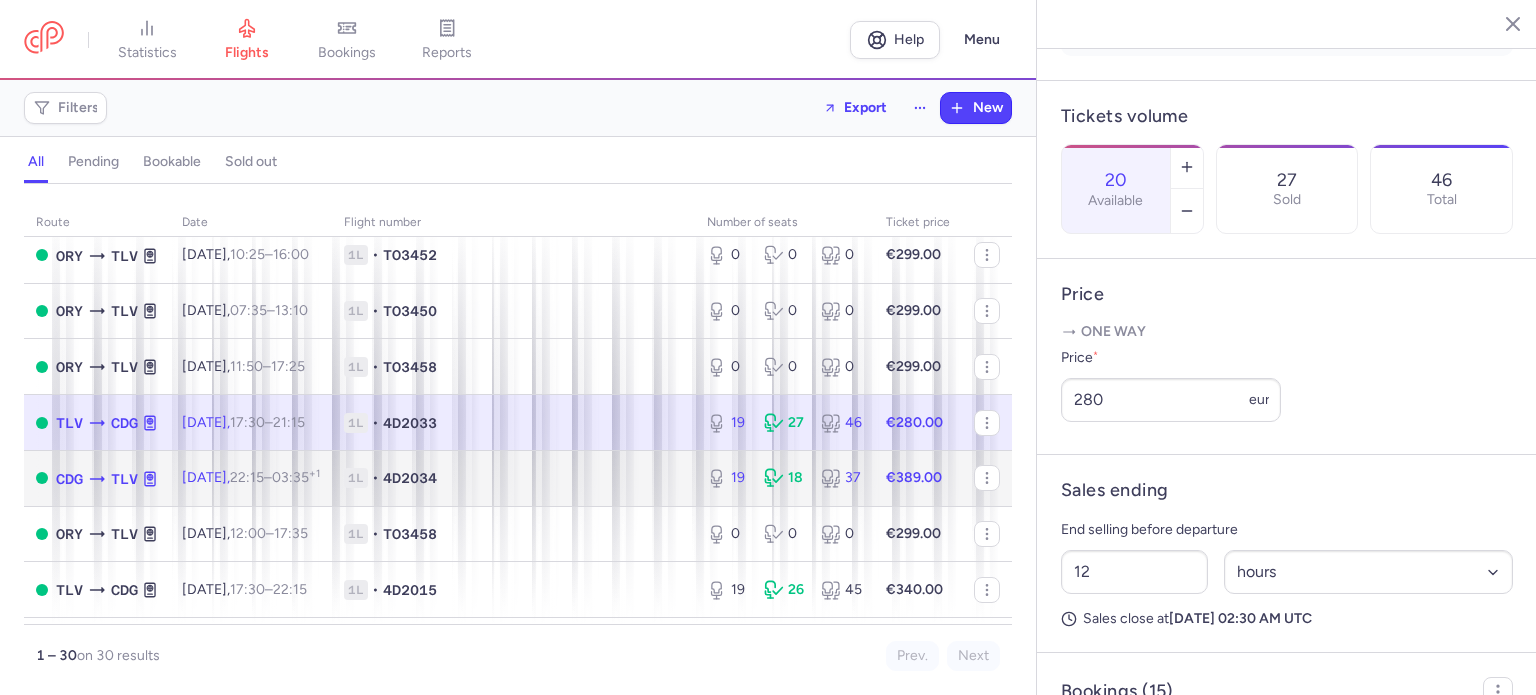 click on "1L • 4D2034" at bounding box center [513, 478] 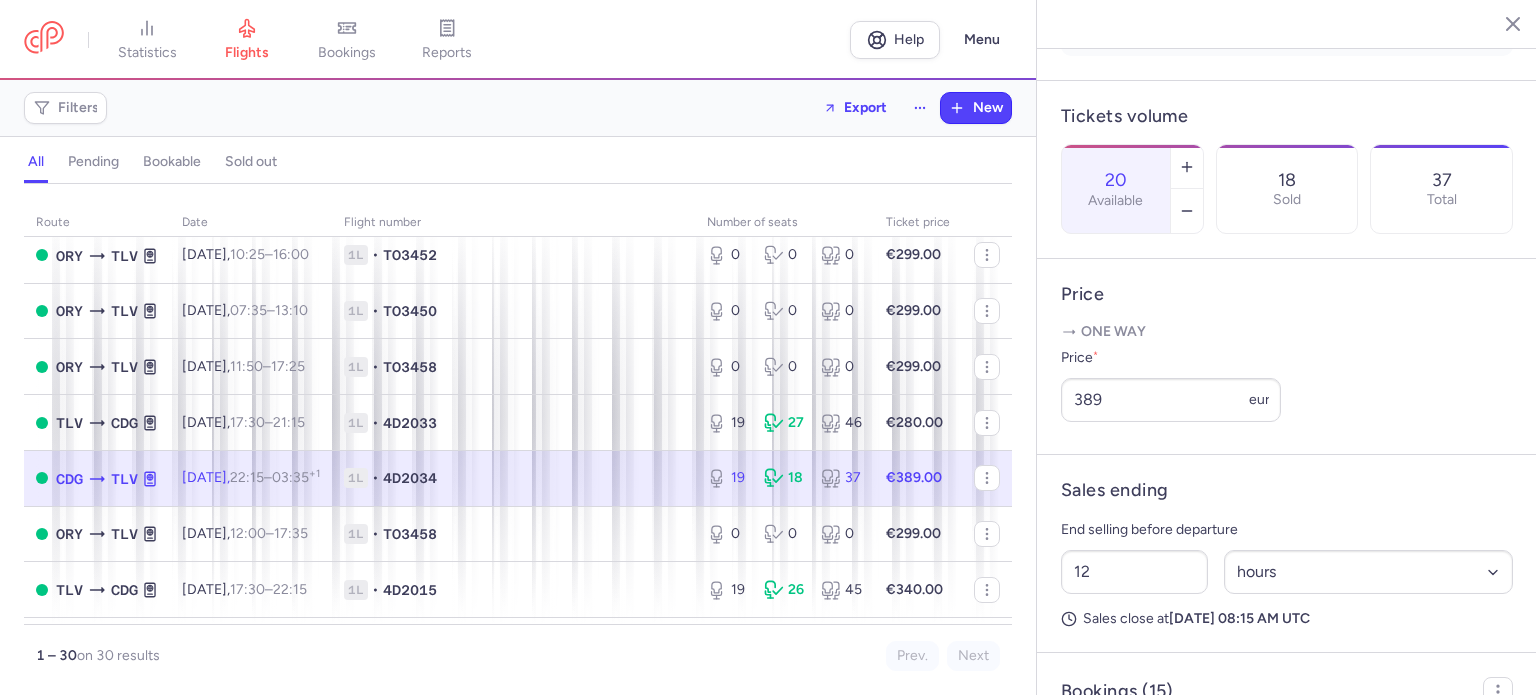 click on "One way" at bounding box center (1287, 332) 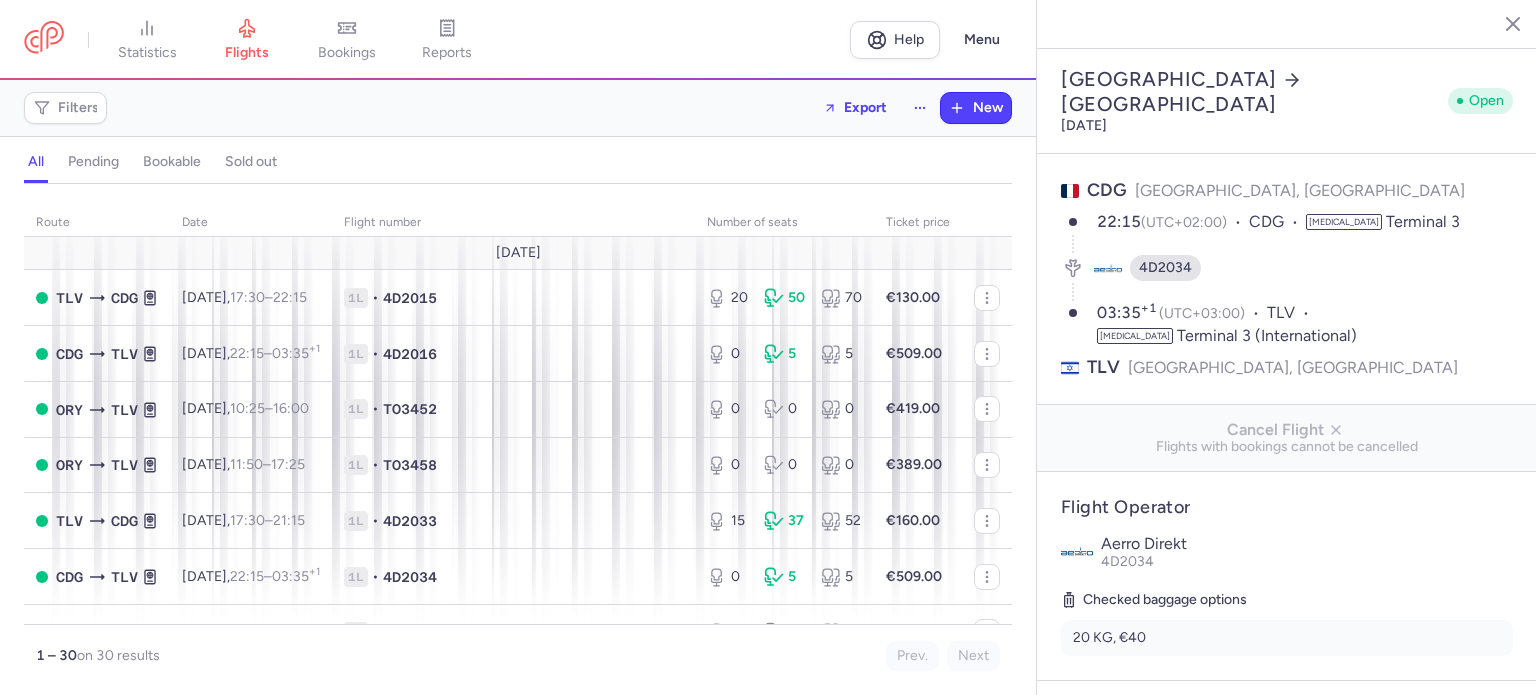 select on "hours" 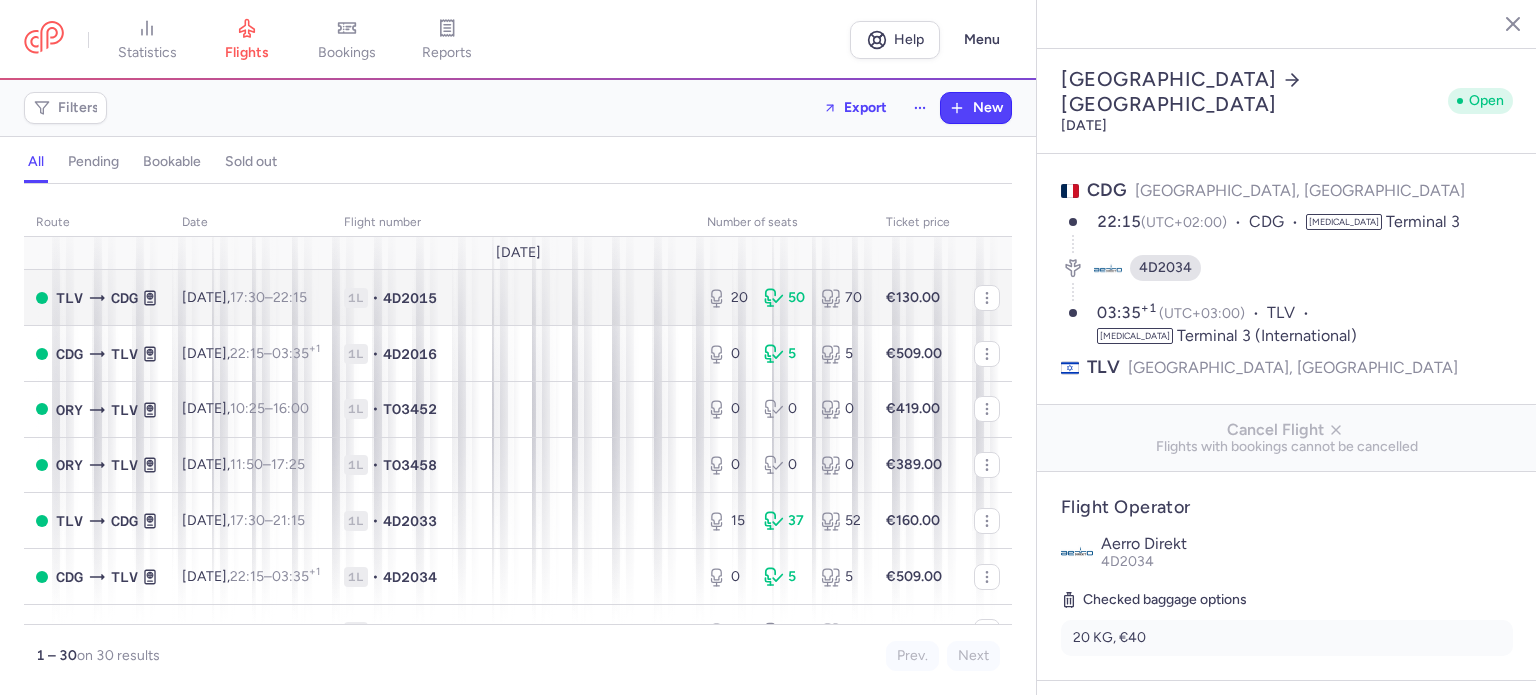scroll, scrollTop: 0, scrollLeft: 0, axis: both 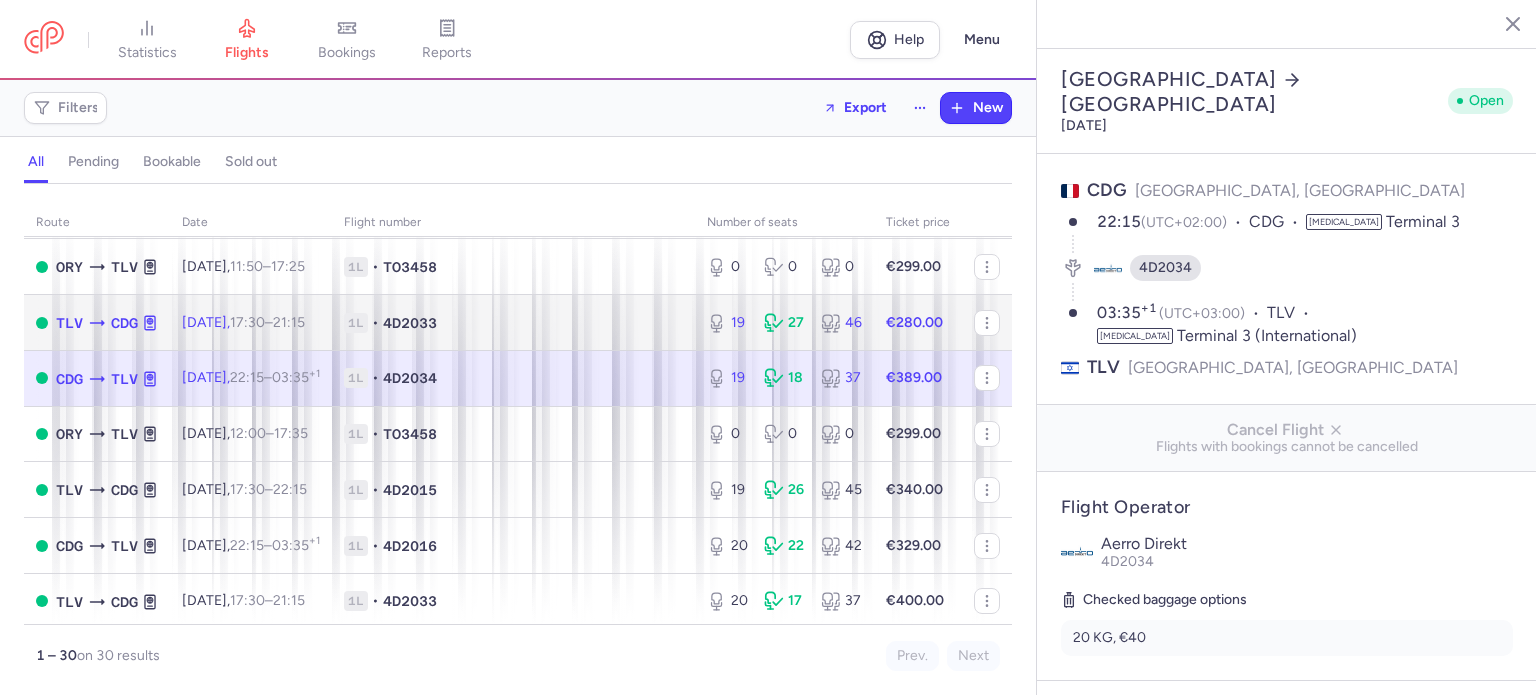 click on "1L • 4D2033" at bounding box center (513, 323) 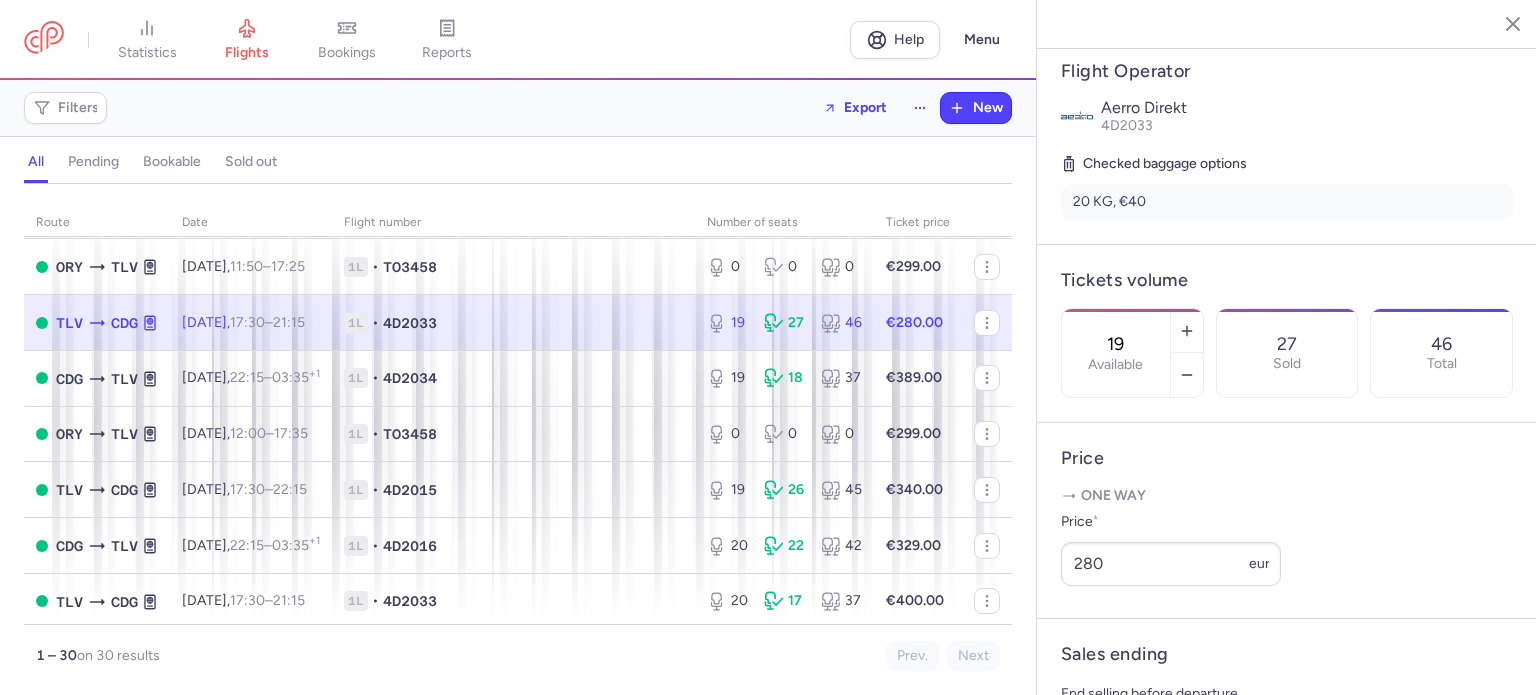 scroll, scrollTop: 400, scrollLeft: 0, axis: vertical 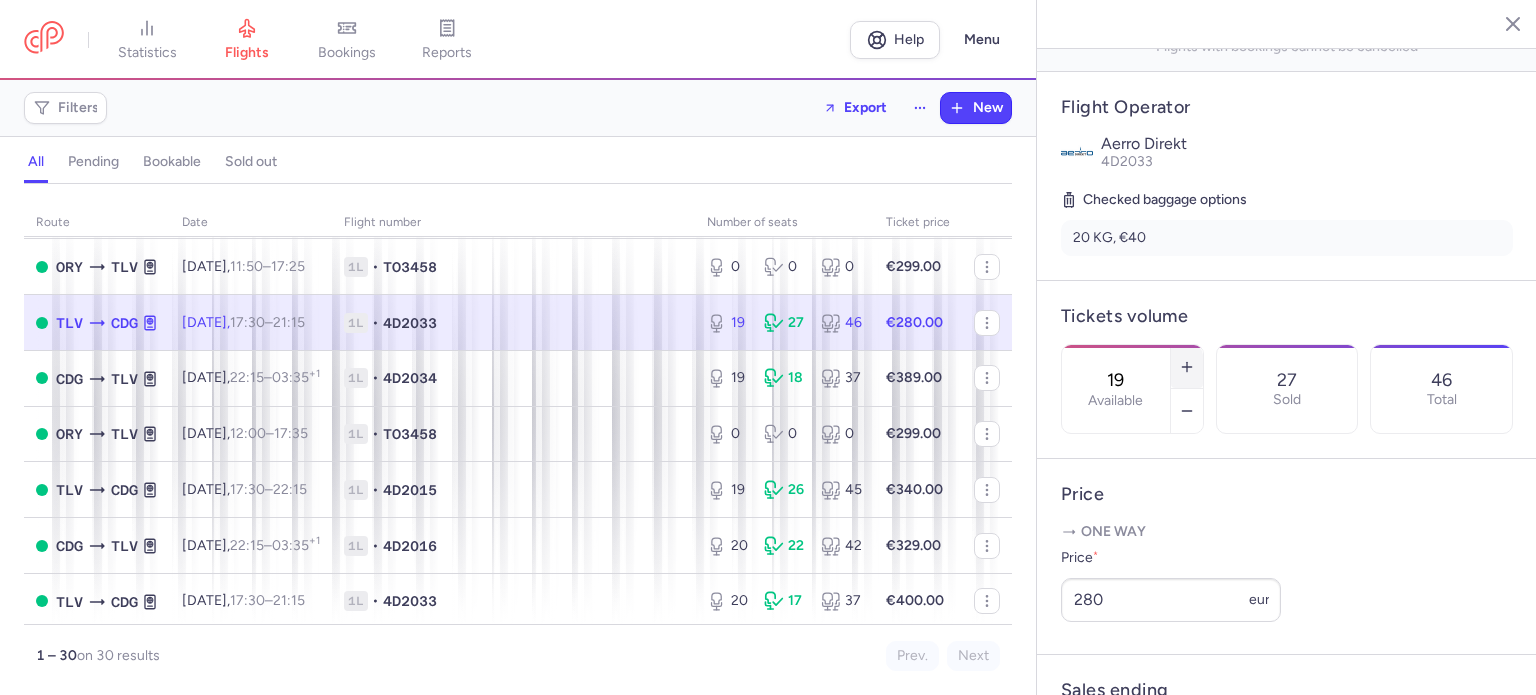 click 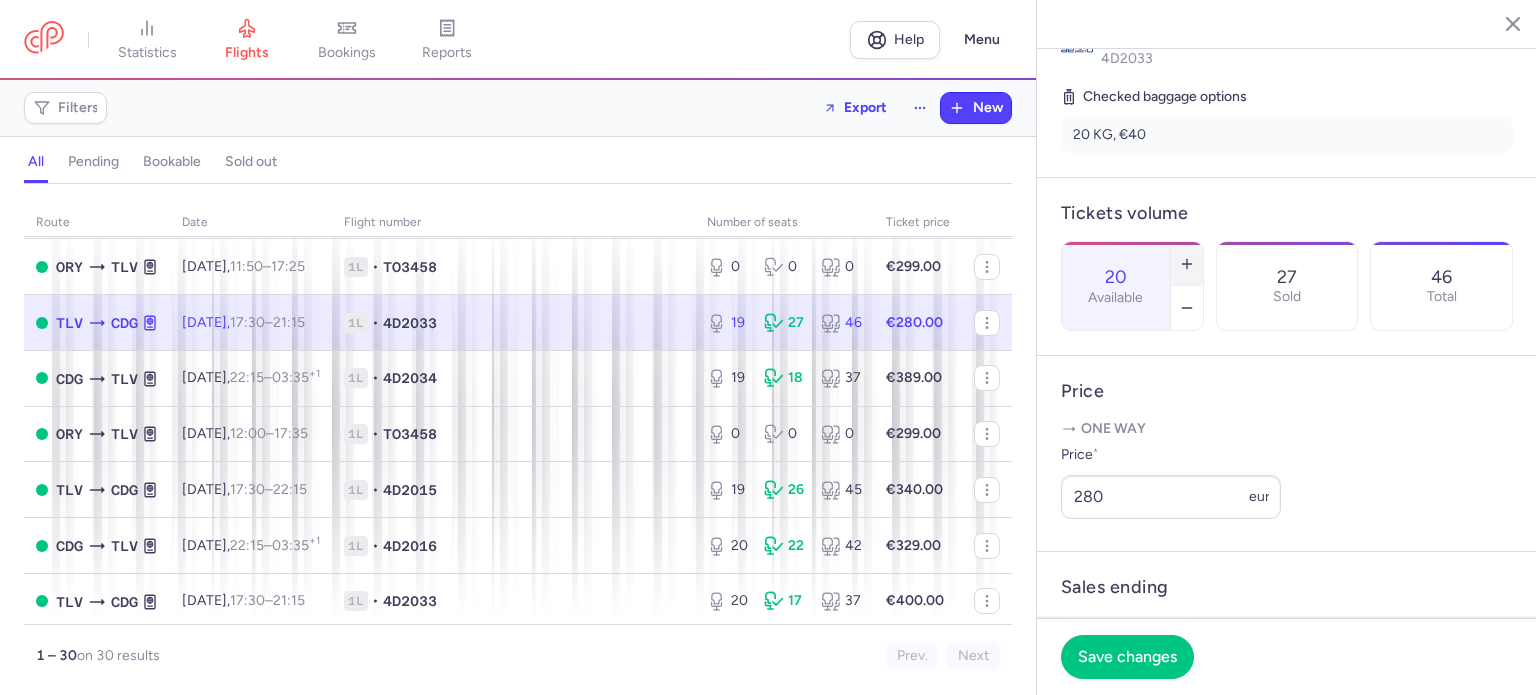 scroll, scrollTop: 600, scrollLeft: 0, axis: vertical 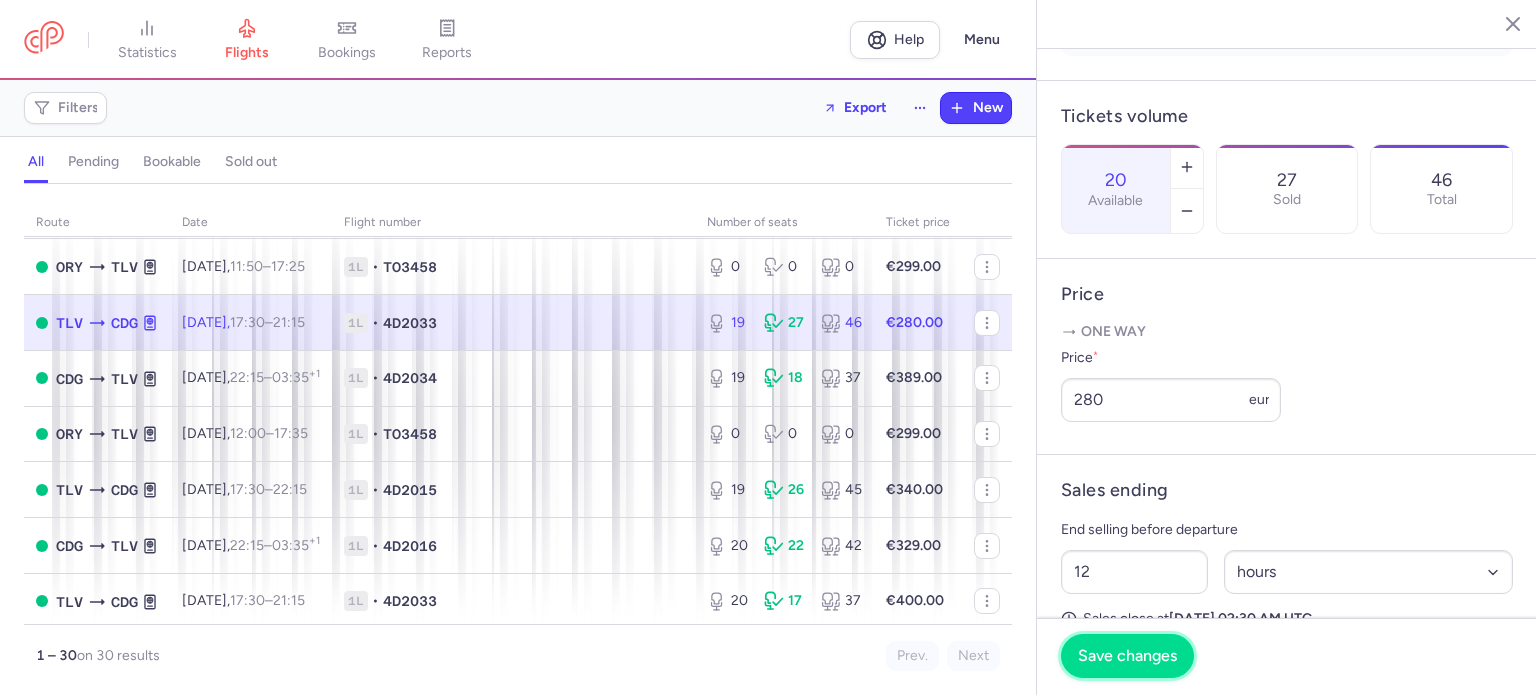 click on "Save changes" at bounding box center [1127, 656] 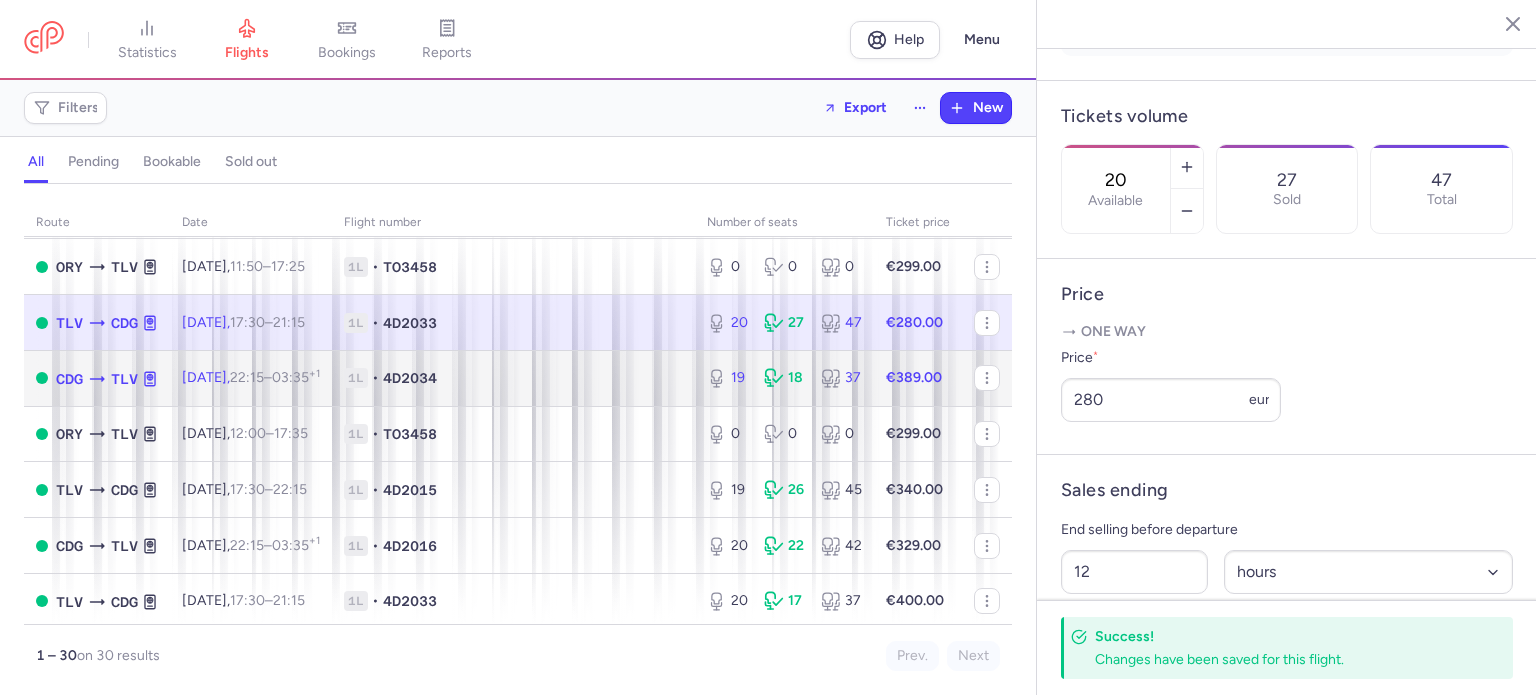 drag, startPoint x: 639, startPoint y: 387, endPoint x: 879, endPoint y: 316, distance: 250.28185 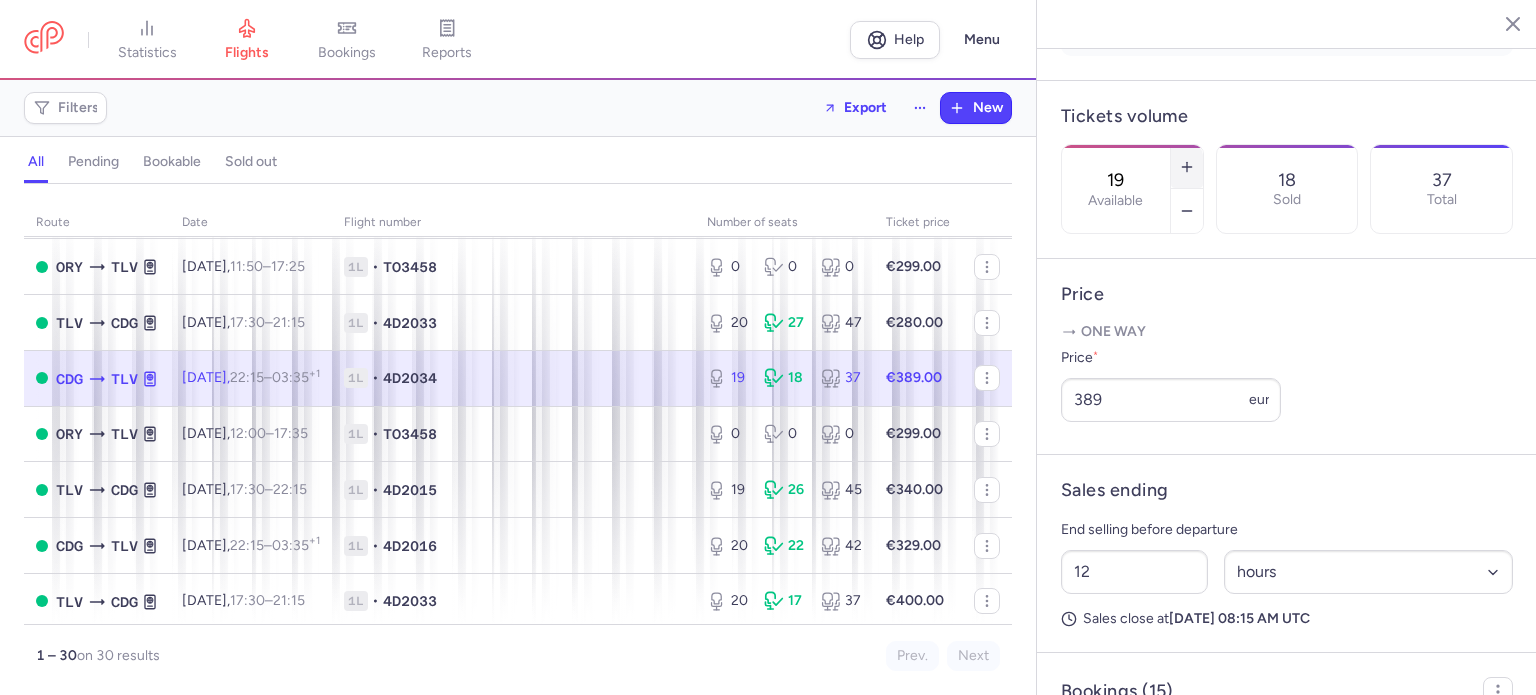 click at bounding box center [1187, 167] 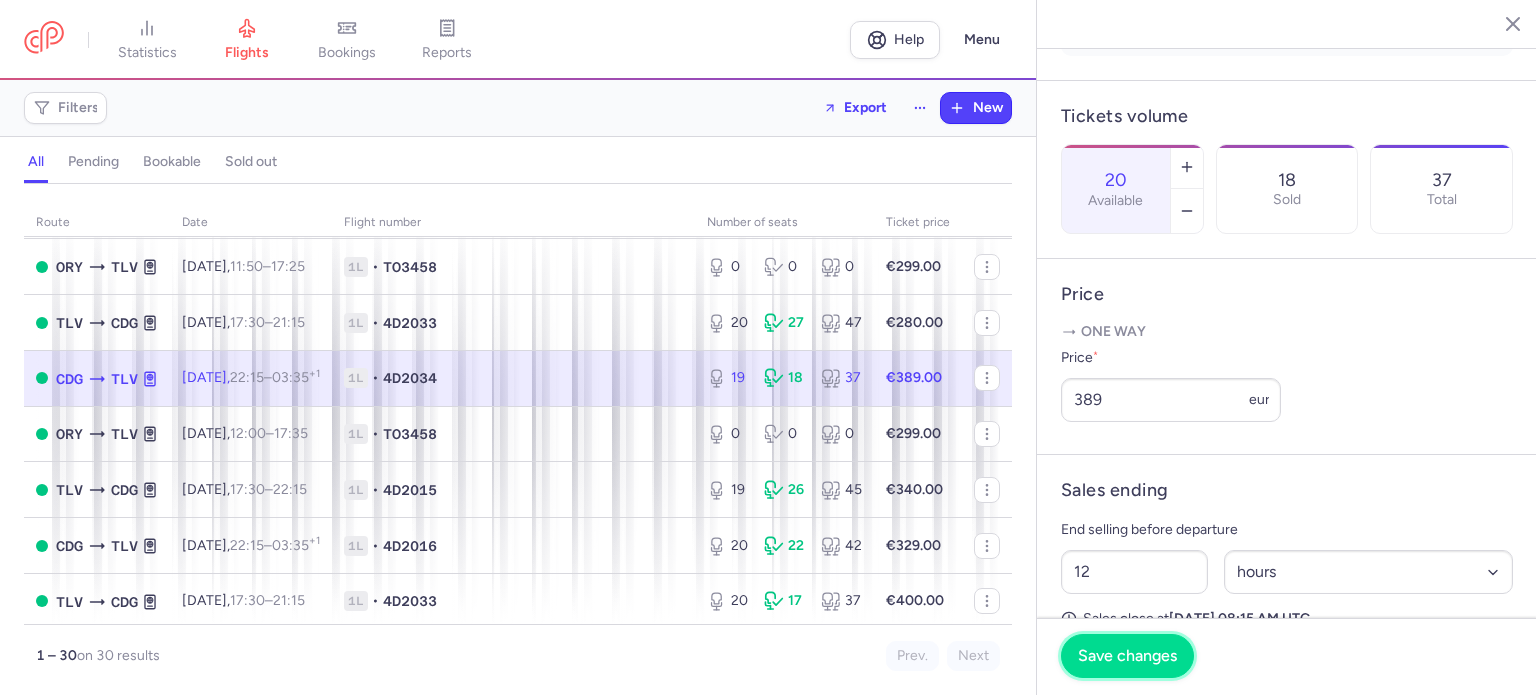 click on "Save changes" at bounding box center [1127, 656] 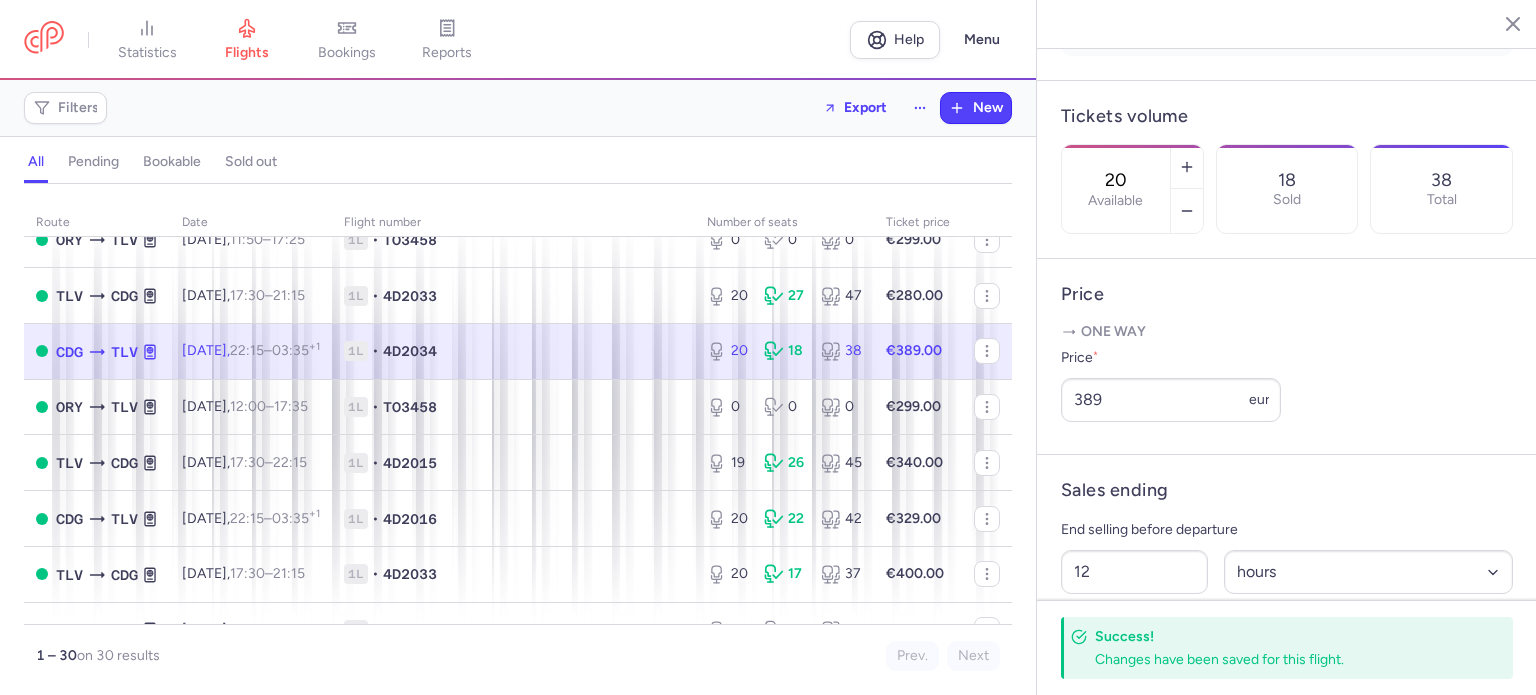 scroll, scrollTop: 800, scrollLeft: 0, axis: vertical 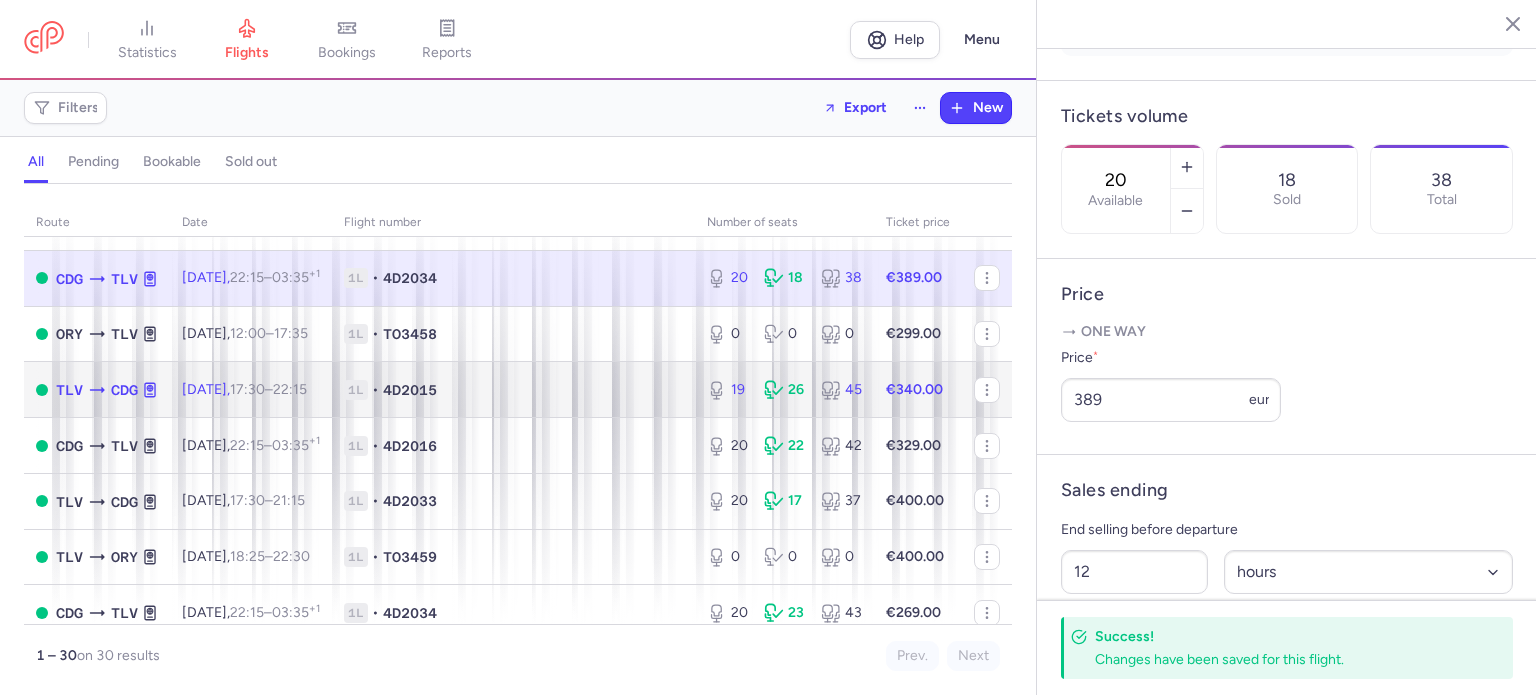 click on "1L • 4D2015" at bounding box center (513, 390) 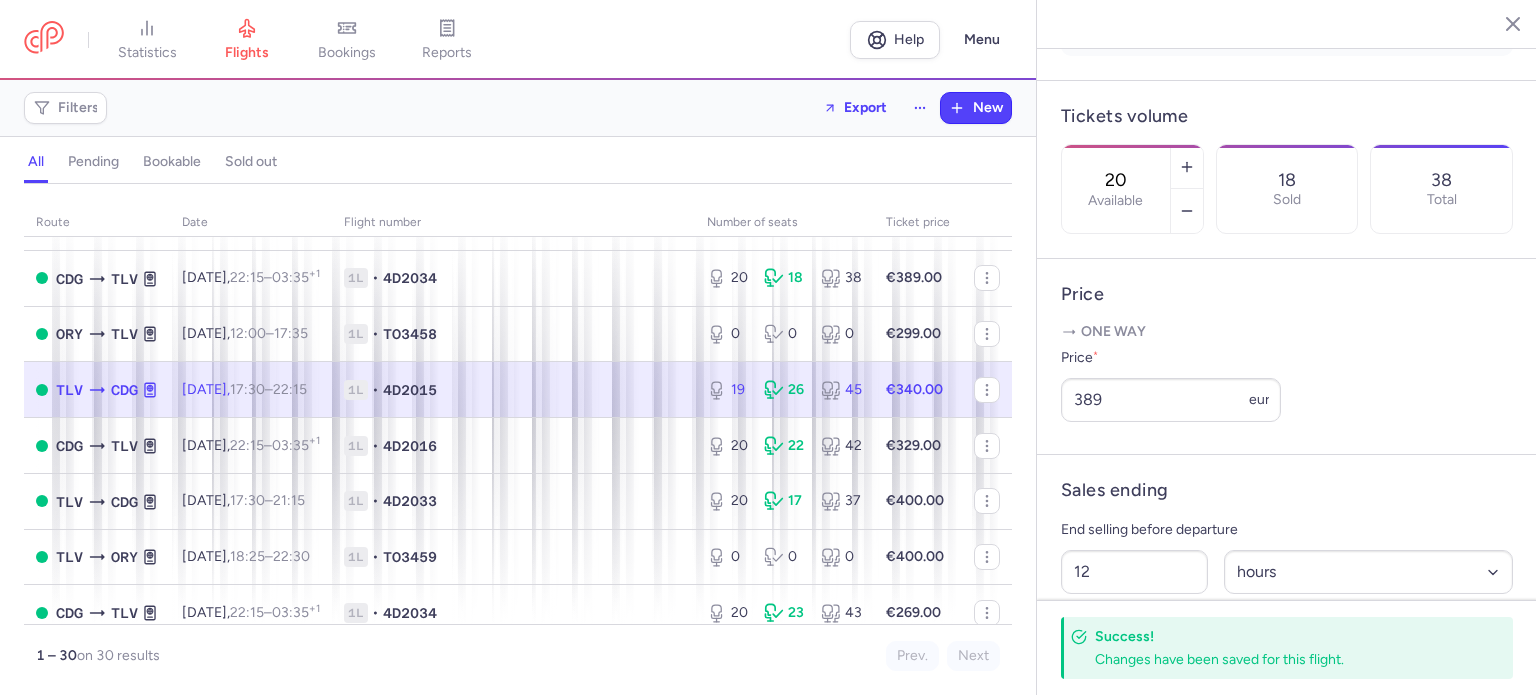 click on "1L • 4D2015" at bounding box center [513, 390] 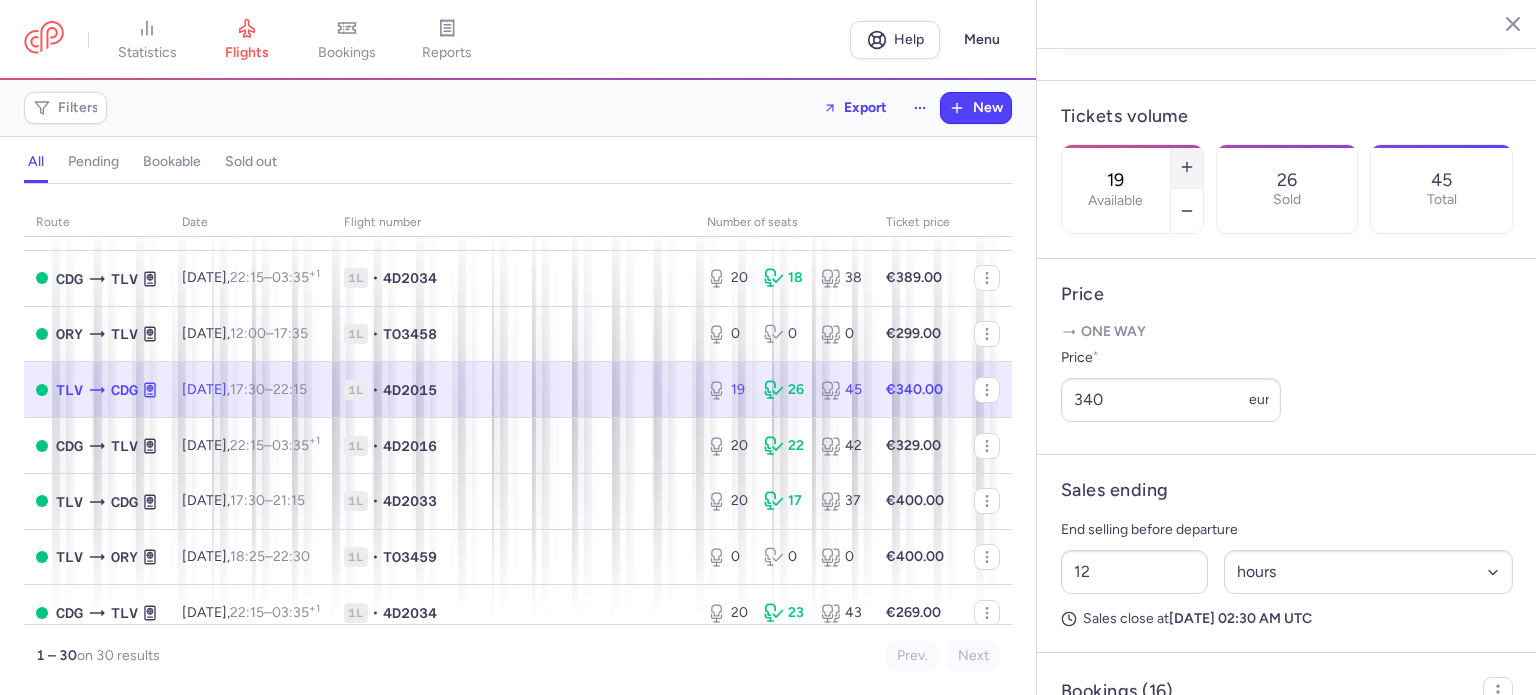 click 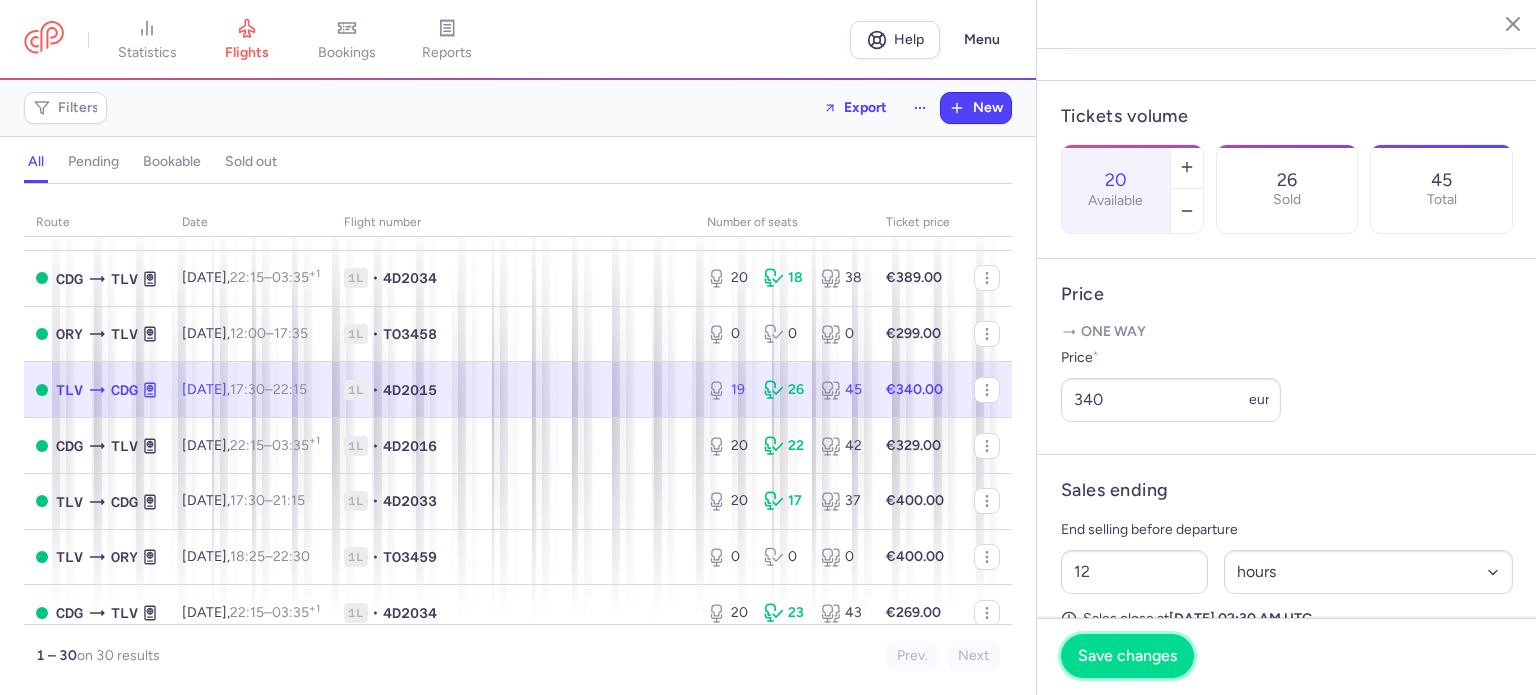 click on "Save changes" at bounding box center (1127, 656) 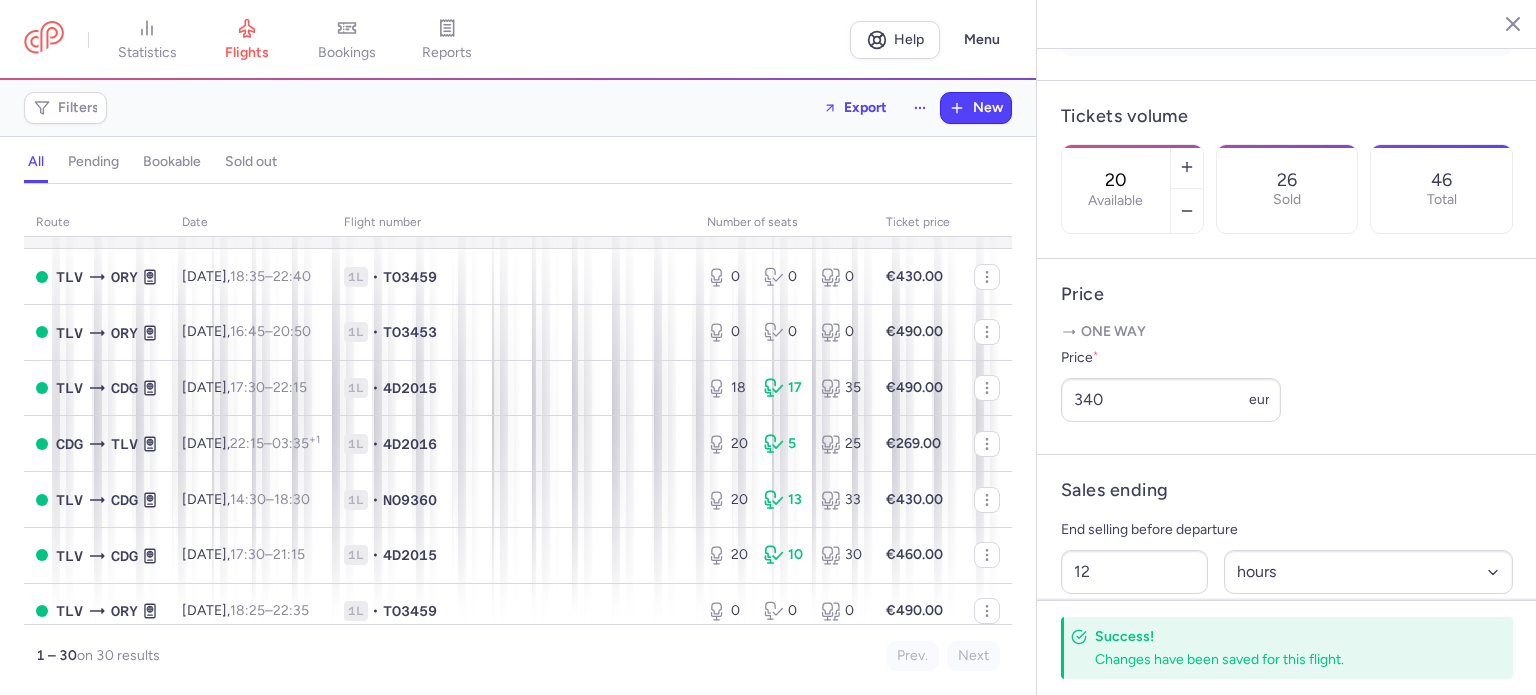 scroll, scrollTop: 1200, scrollLeft: 0, axis: vertical 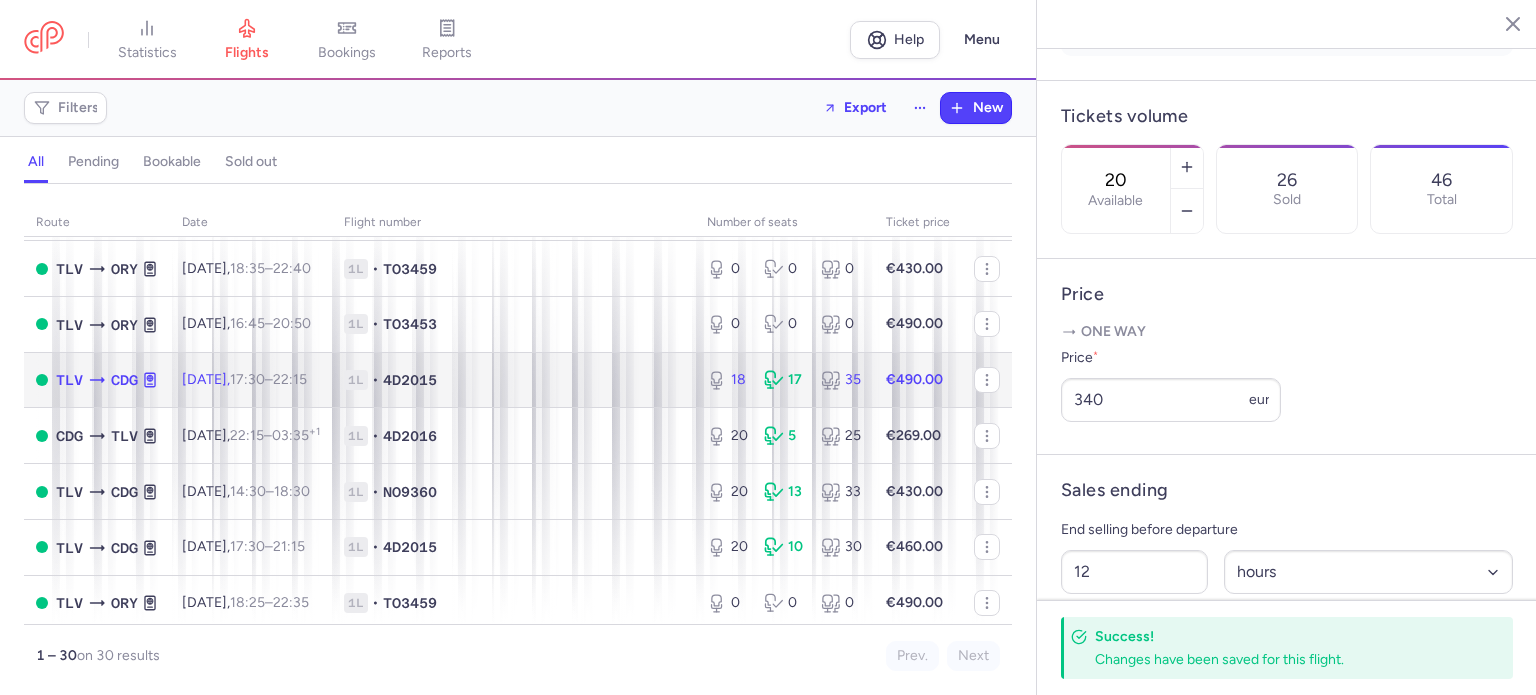 click on "1L • 4D2015" at bounding box center [513, 380] 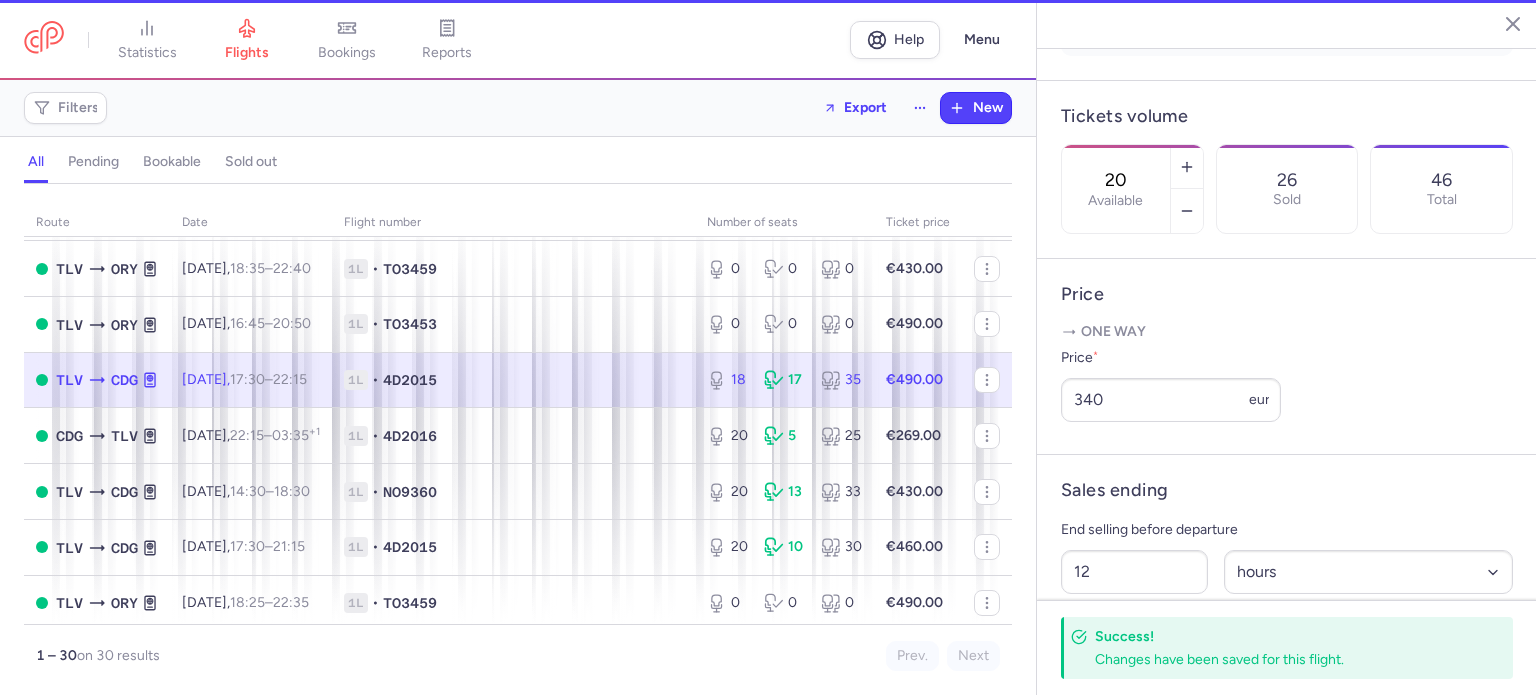 type on "18" 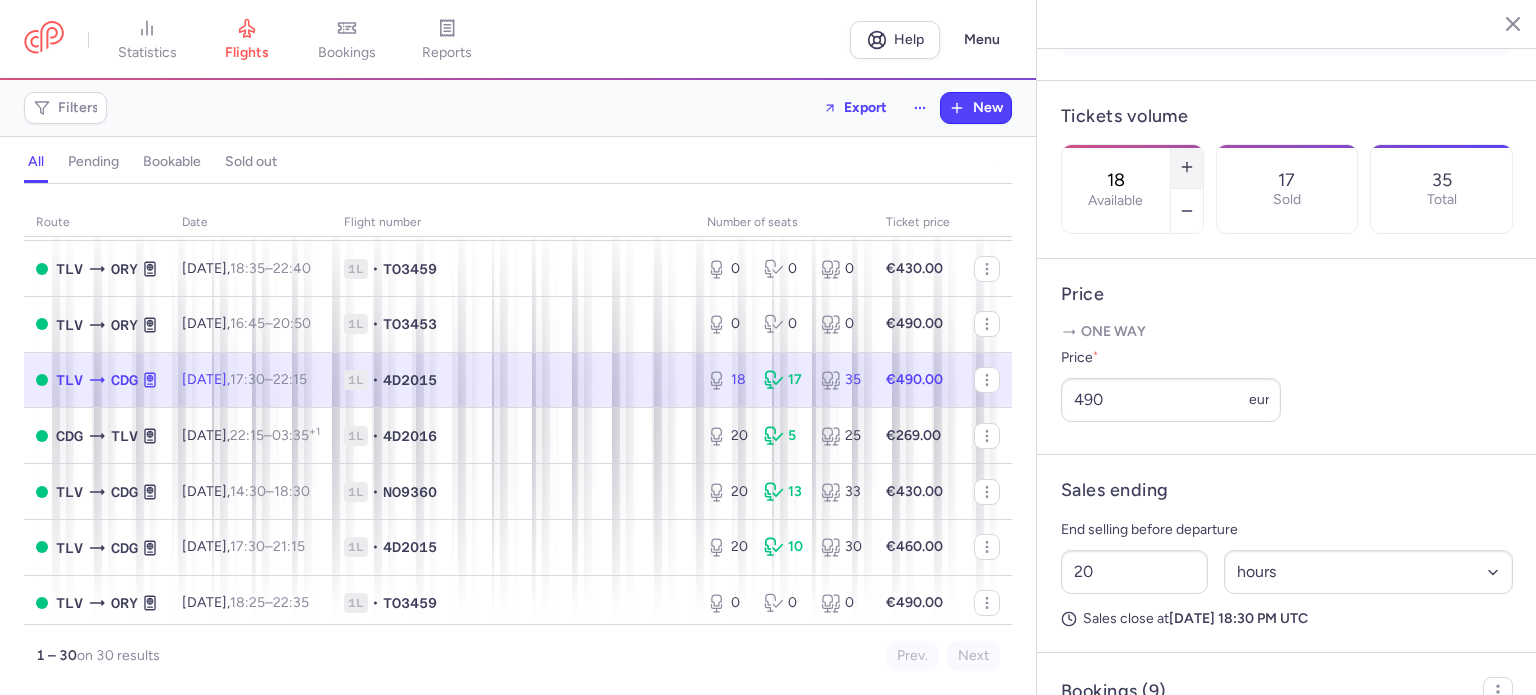 click 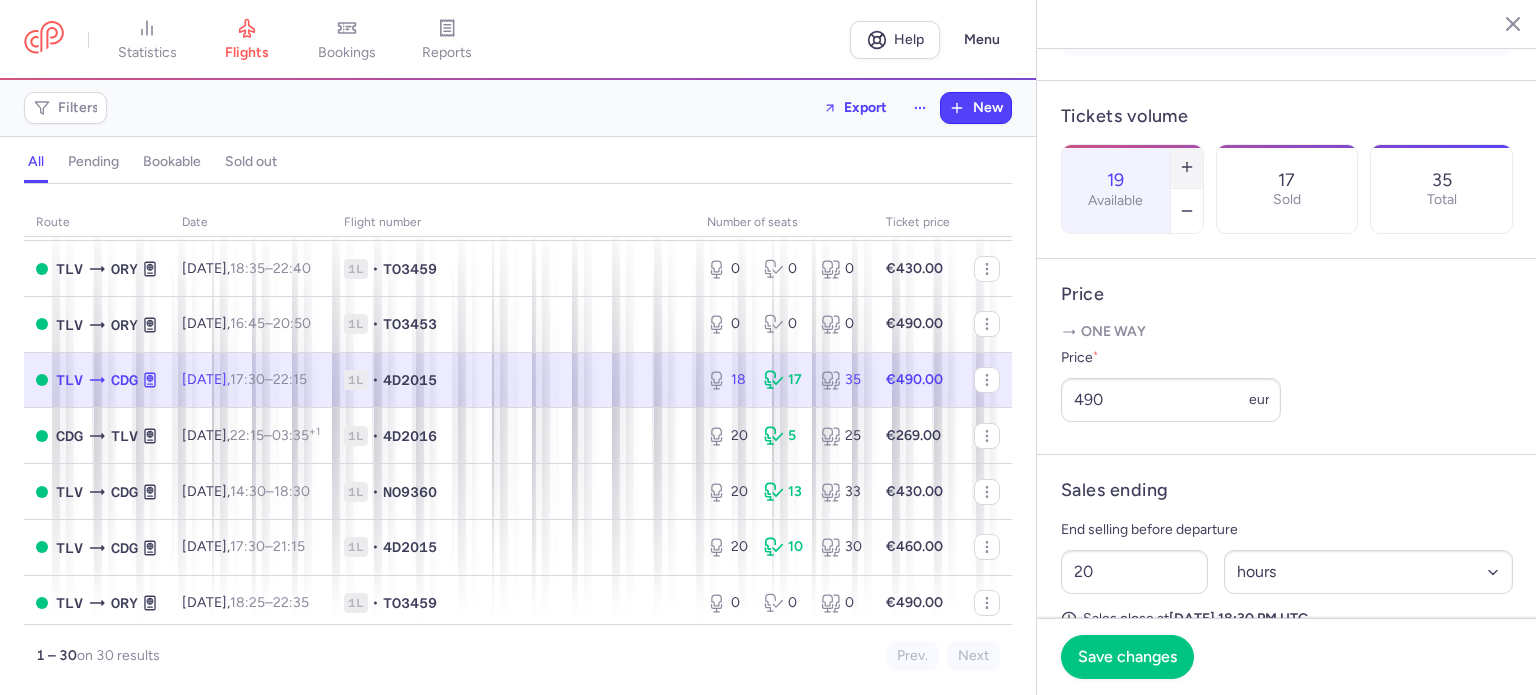 click 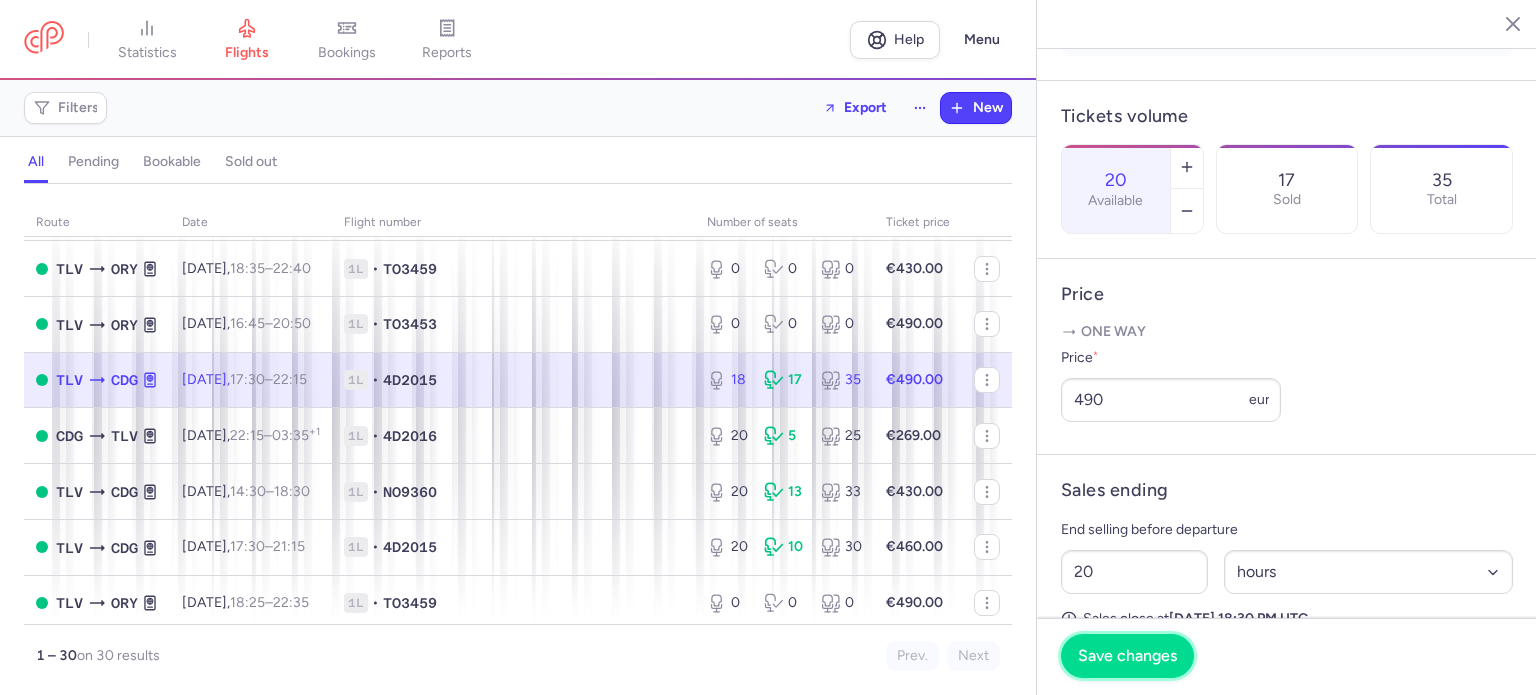click on "Save changes" at bounding box center (1127, 656) 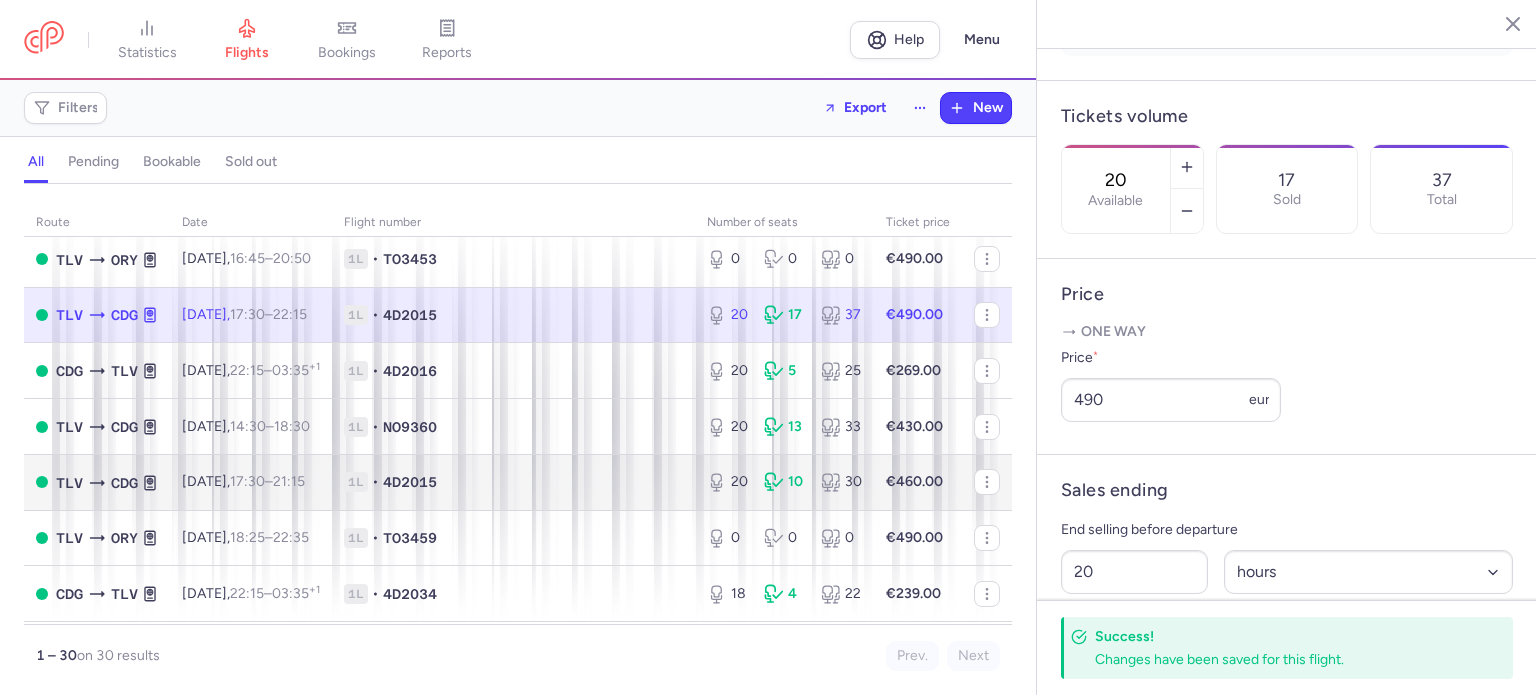 scroll, scrollTop: 1300, scrollLeft: 0, axis: vertical 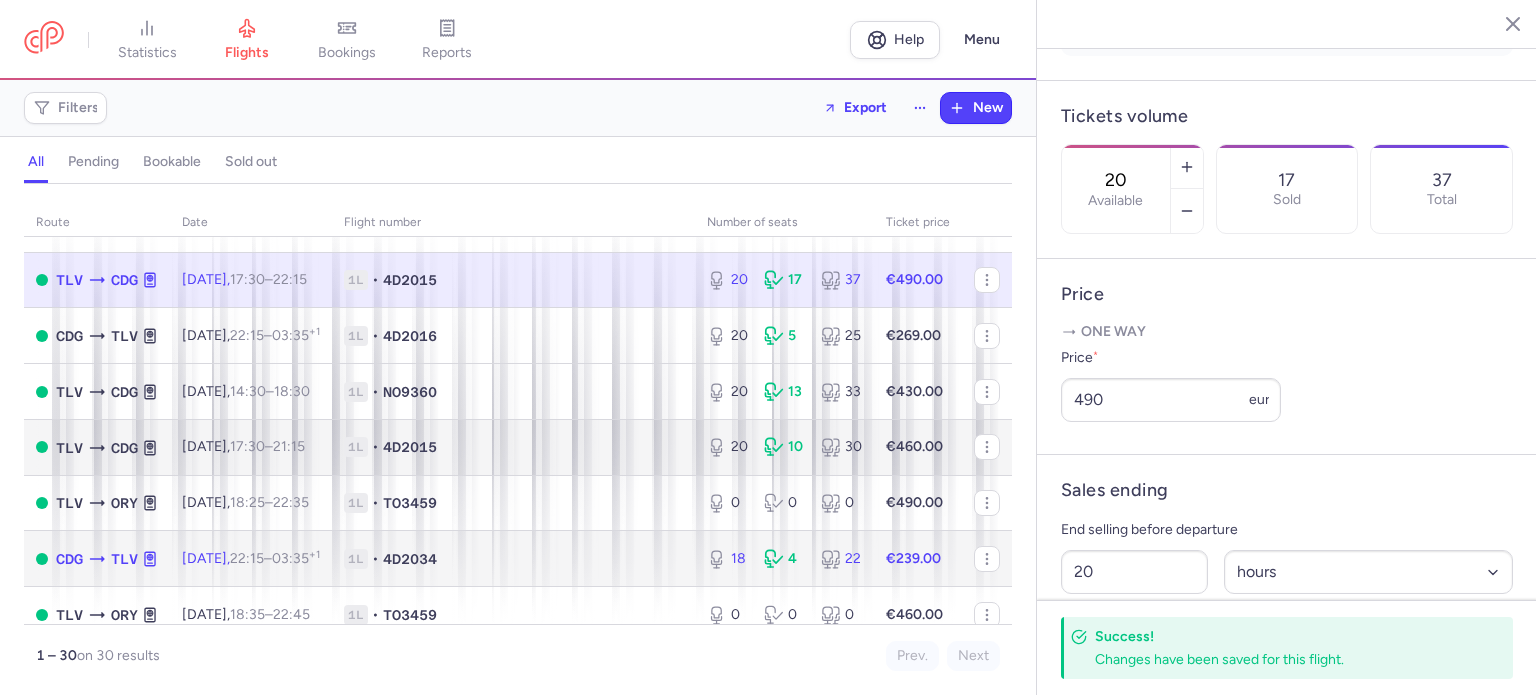 click on "1L • 4D2034" at bounding box center (513, 559) 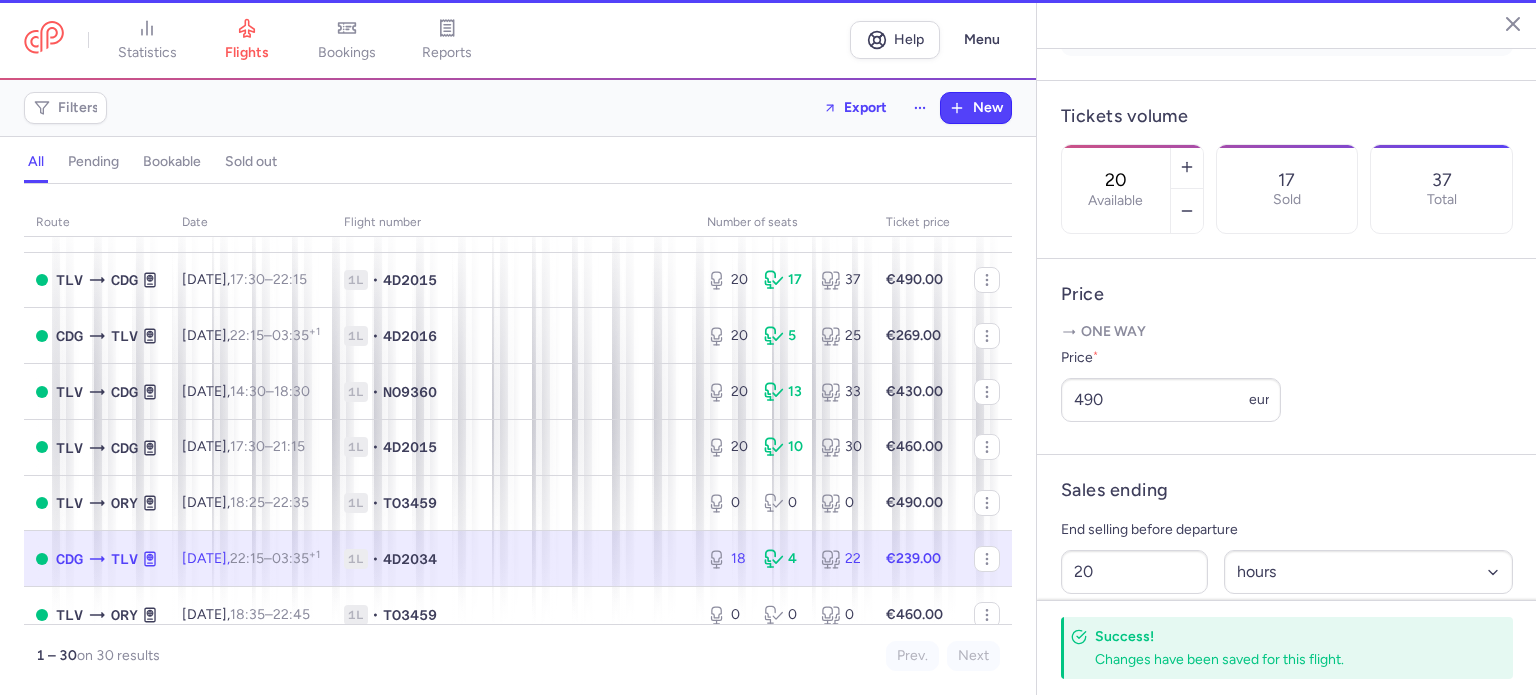 type on "18" 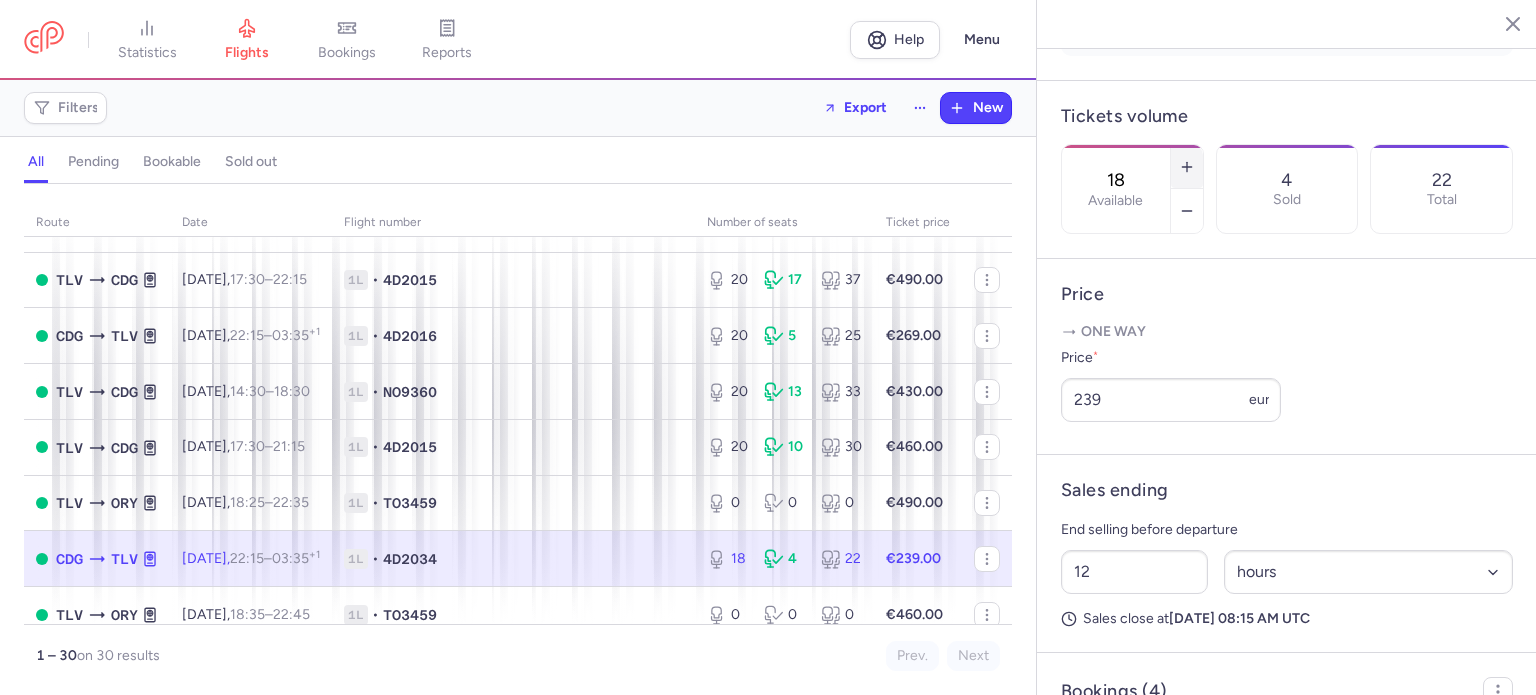 click at bounding box center (1187, 167) 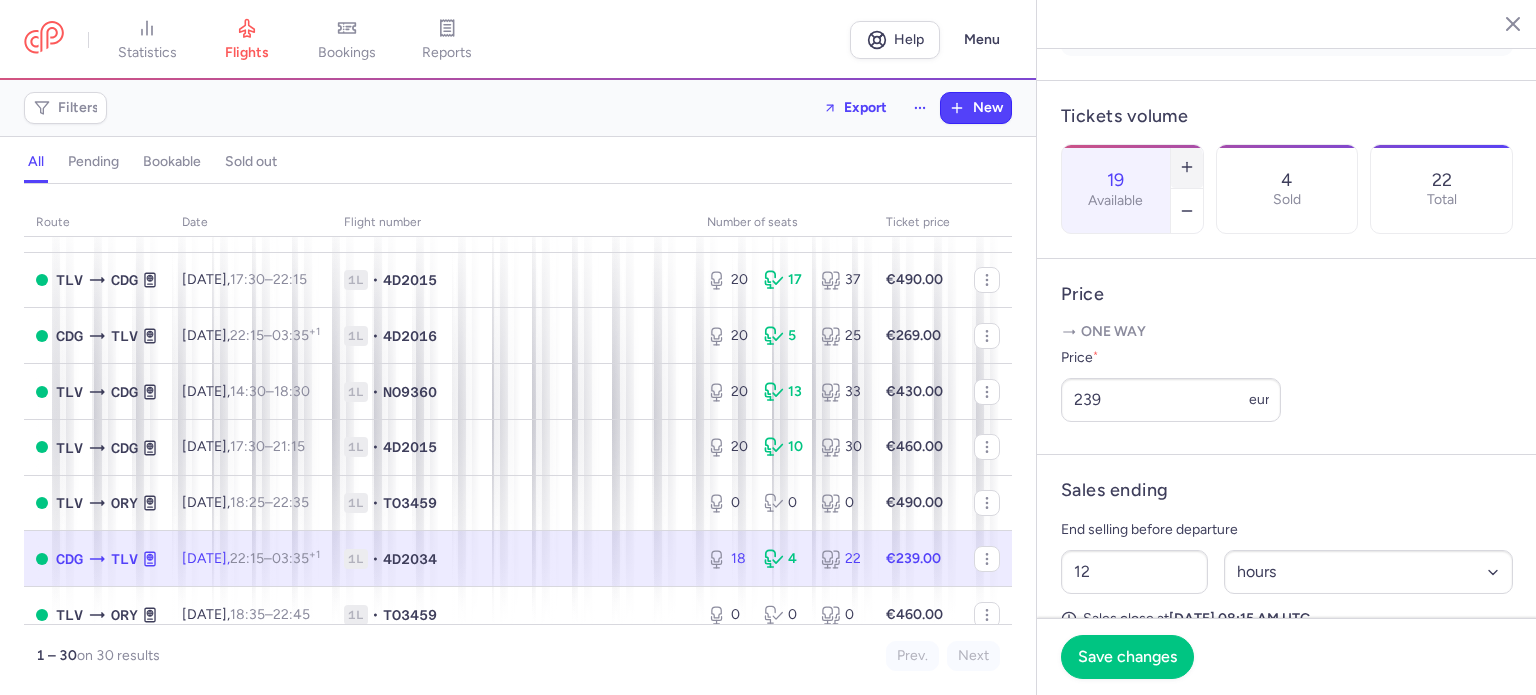 click at bounding box center (1187, 167) 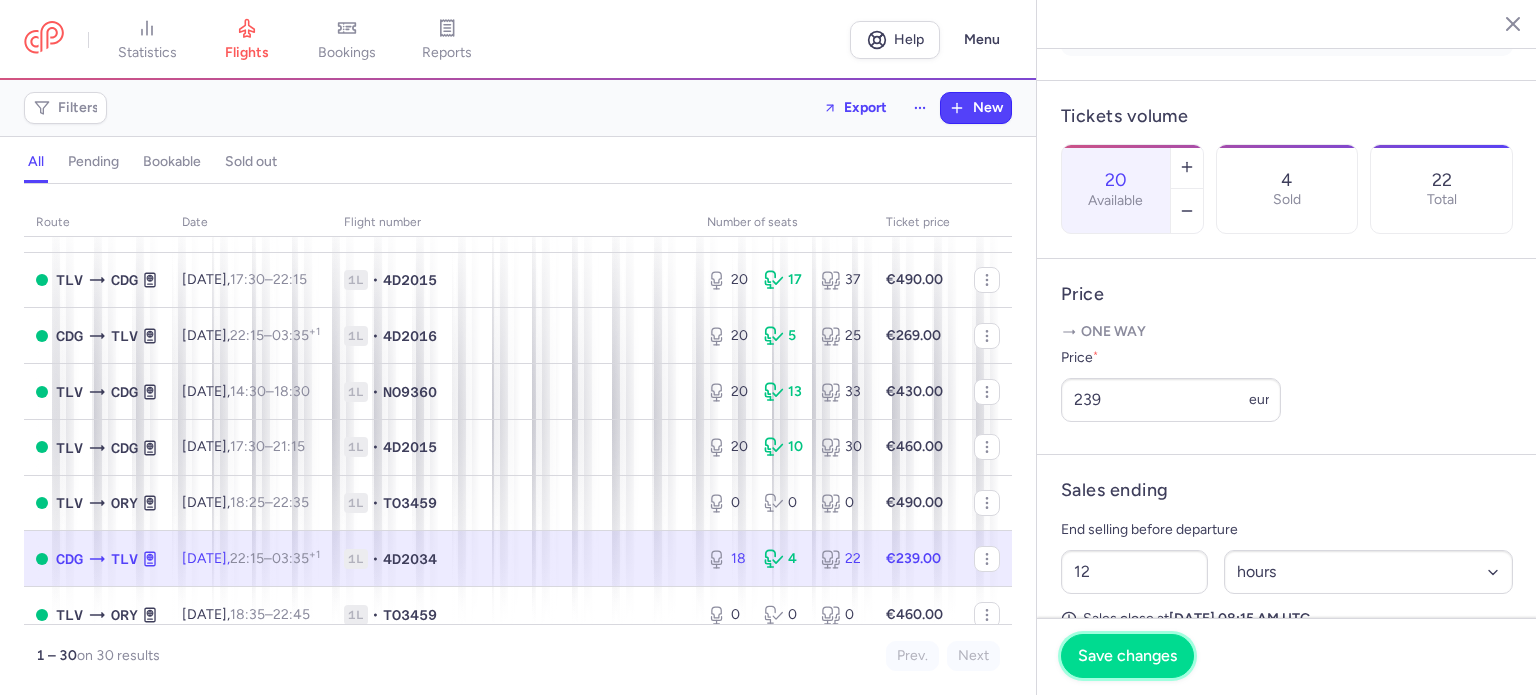 click on "Save changes" at bounding box center (1127, 656) 